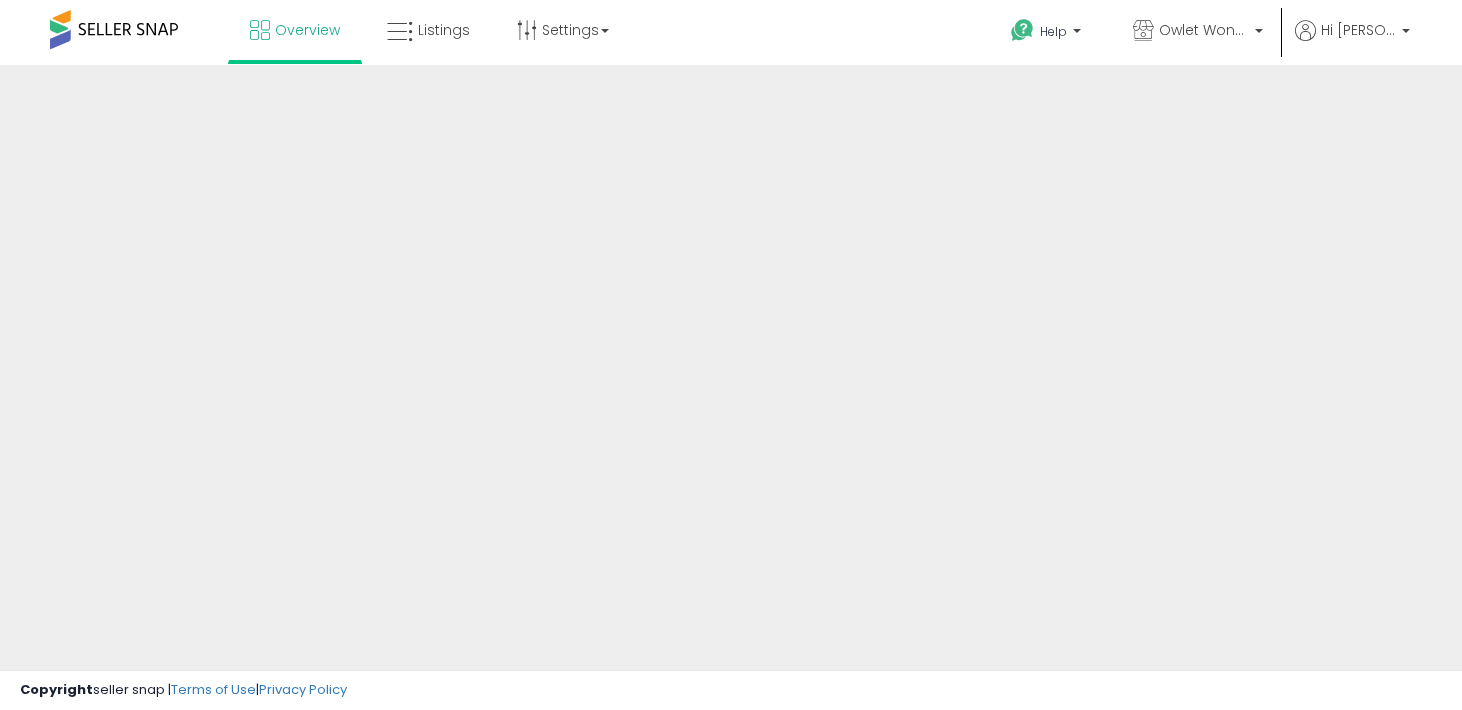 scroll, scrollTop: 0, scrollLeft: 0, axis: both 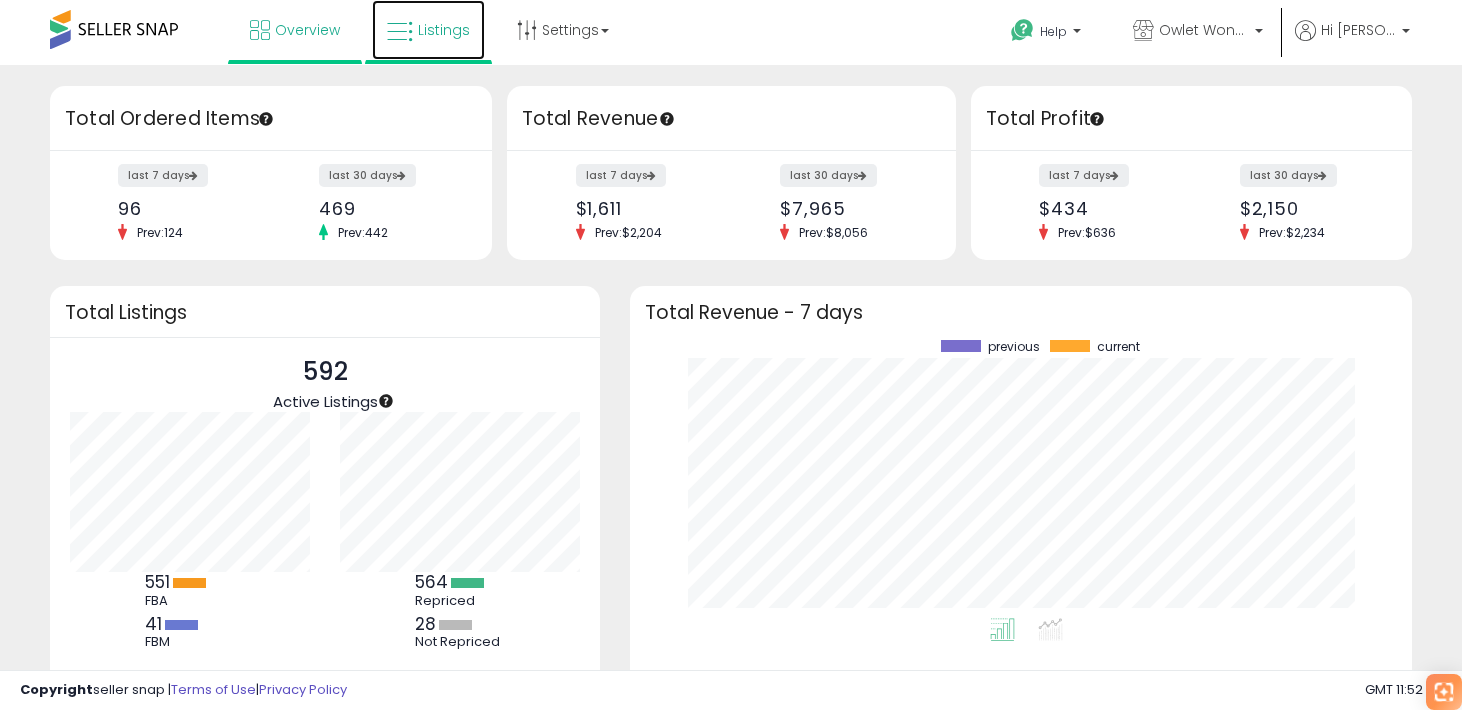 click on "Listings" at bounding box center (444, 30) 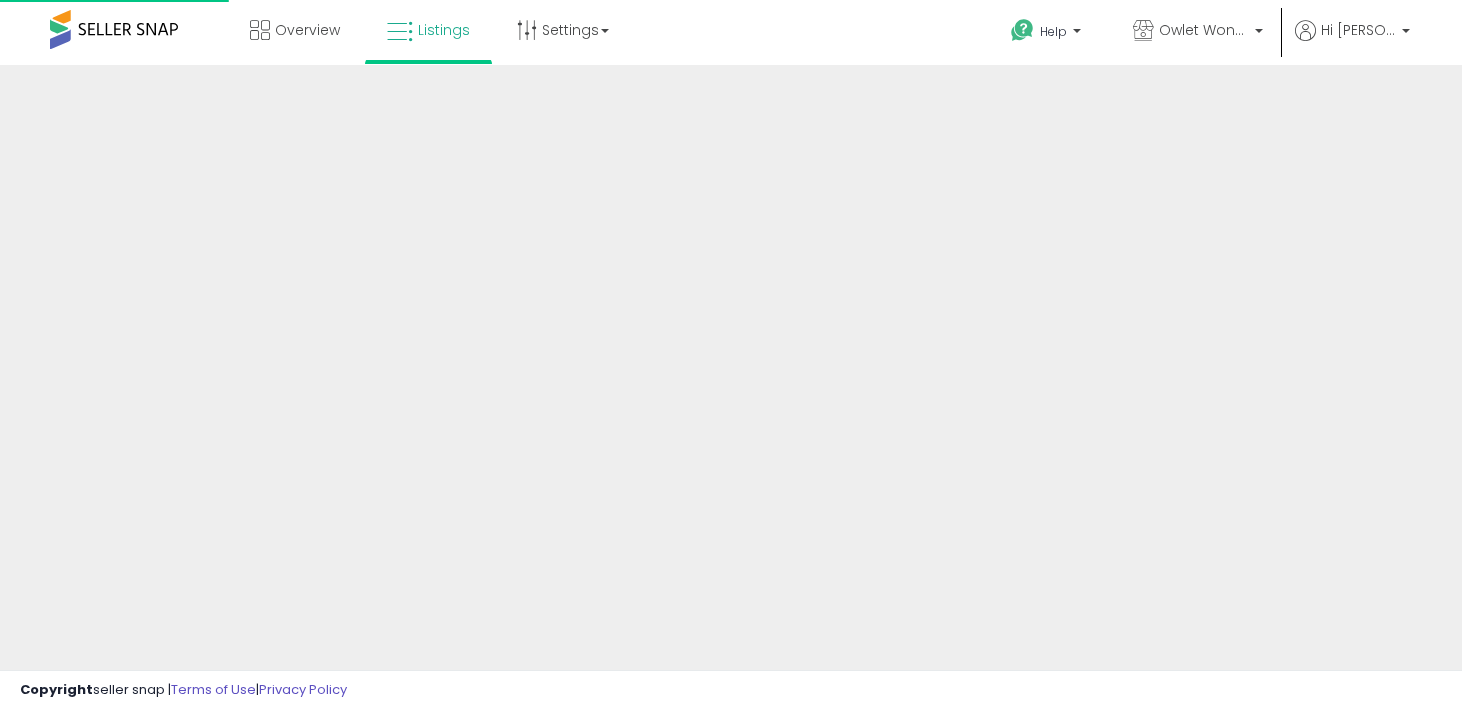 scroll, scrollTop: 0, scrollLeft: 0, axis: both 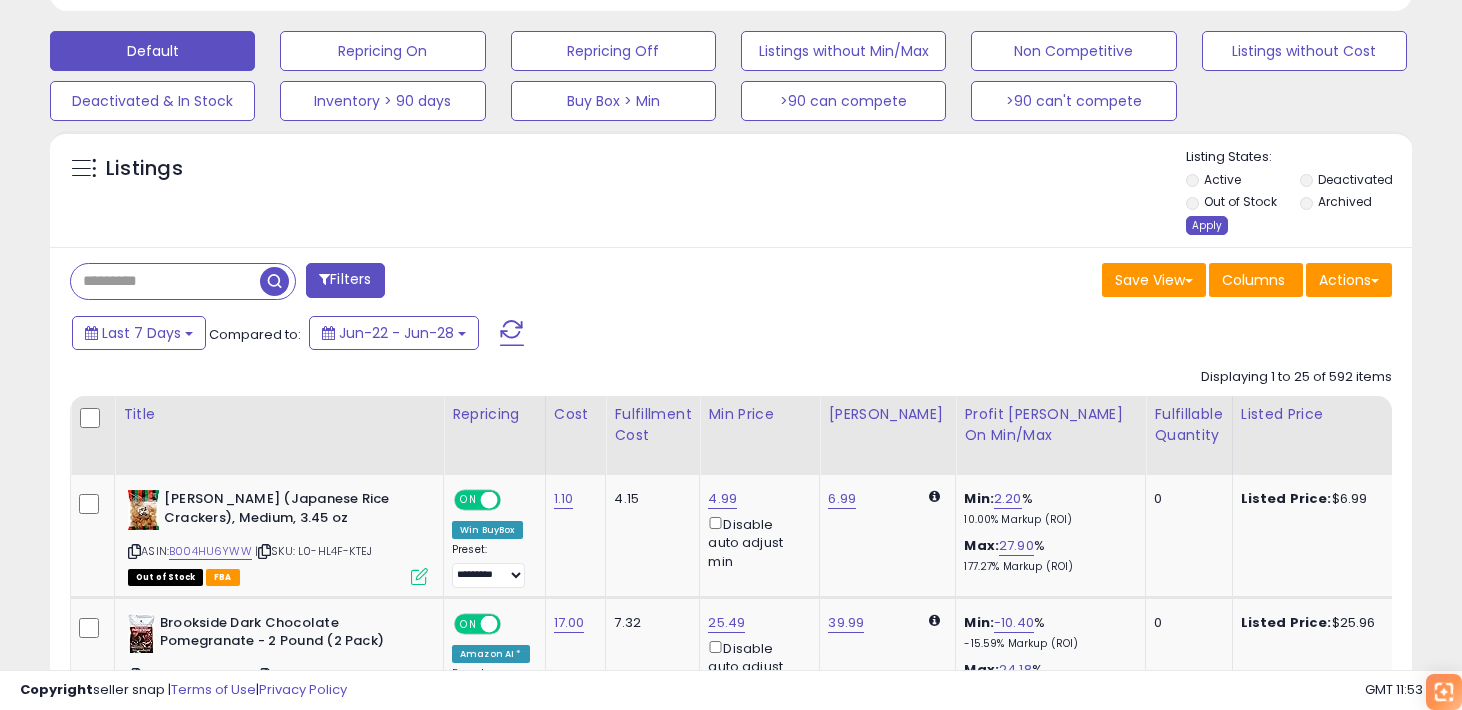 click on "Apply" at bounding box center [1207, 225] 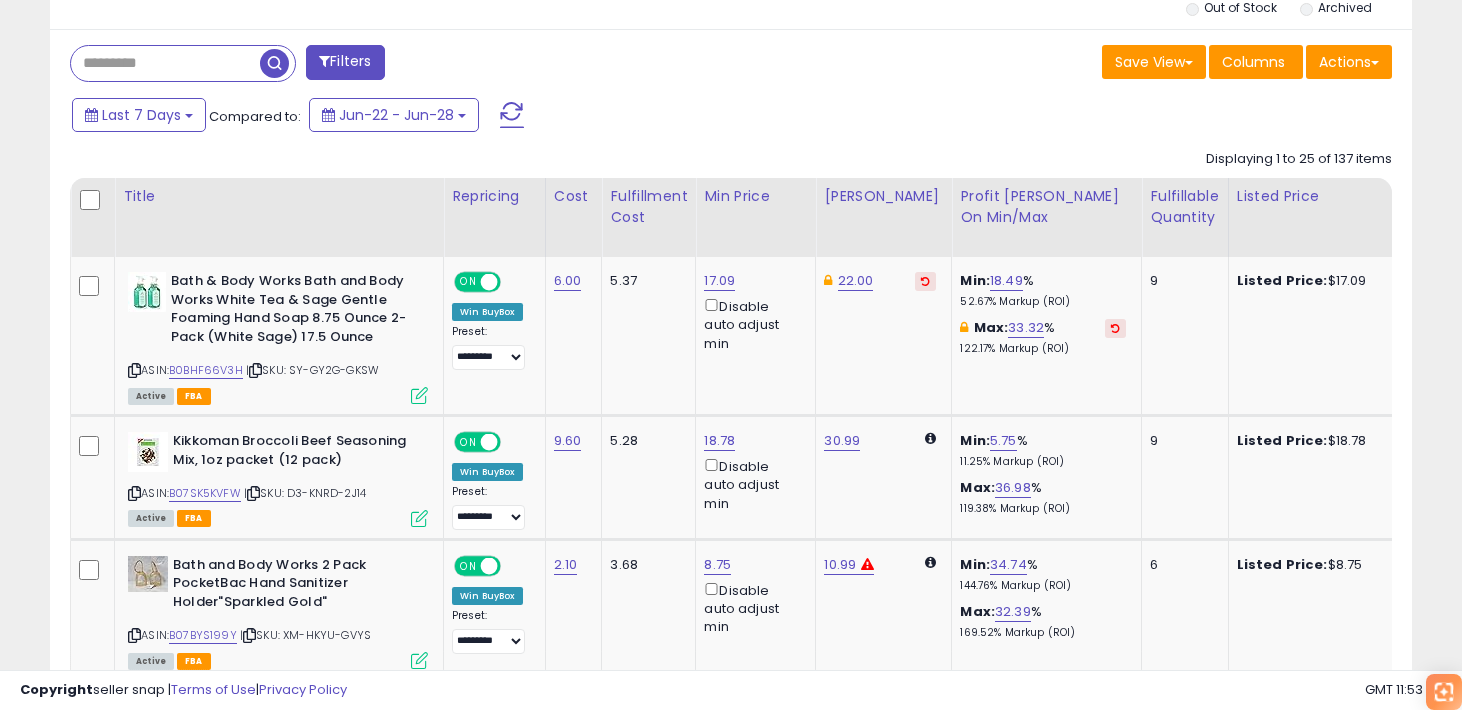 scroll, scrollTop: 960, scrollLeft: 0, axis: vertical 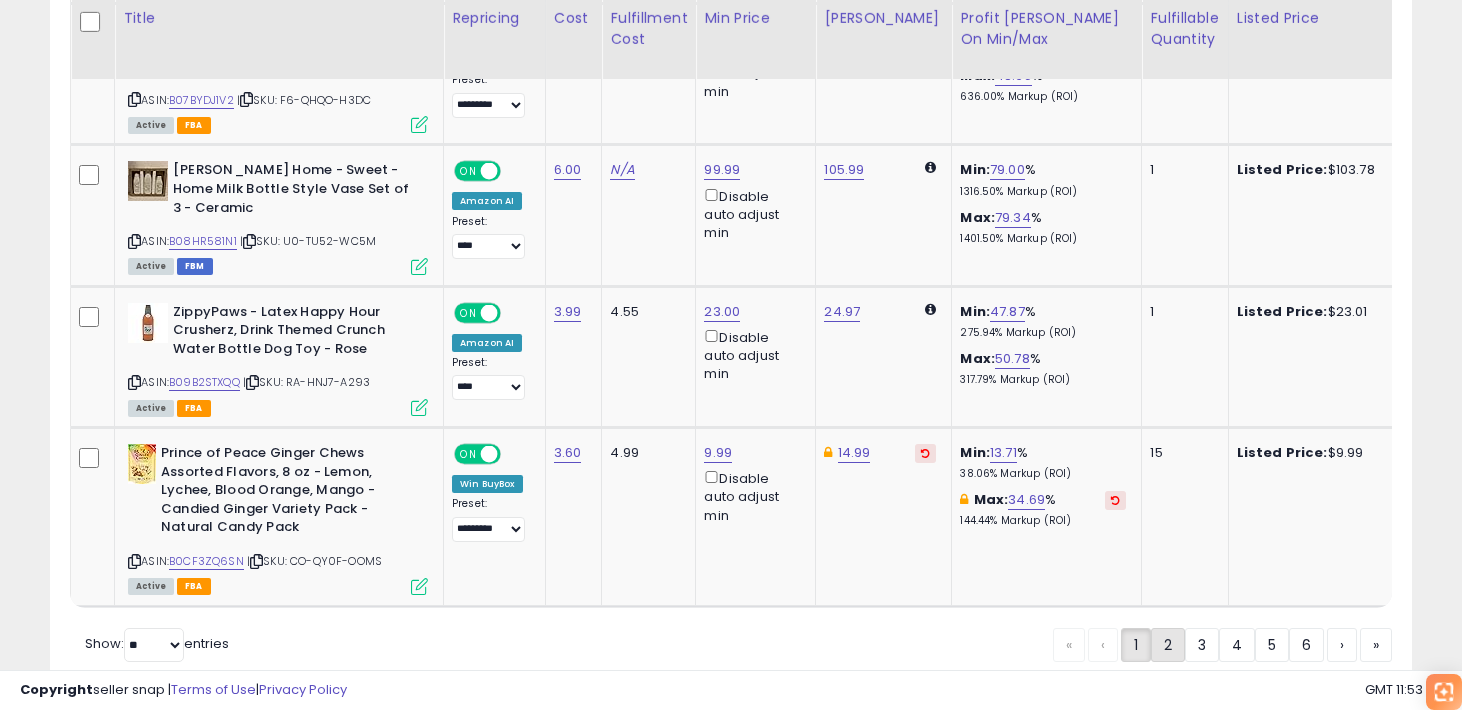 click on "2" 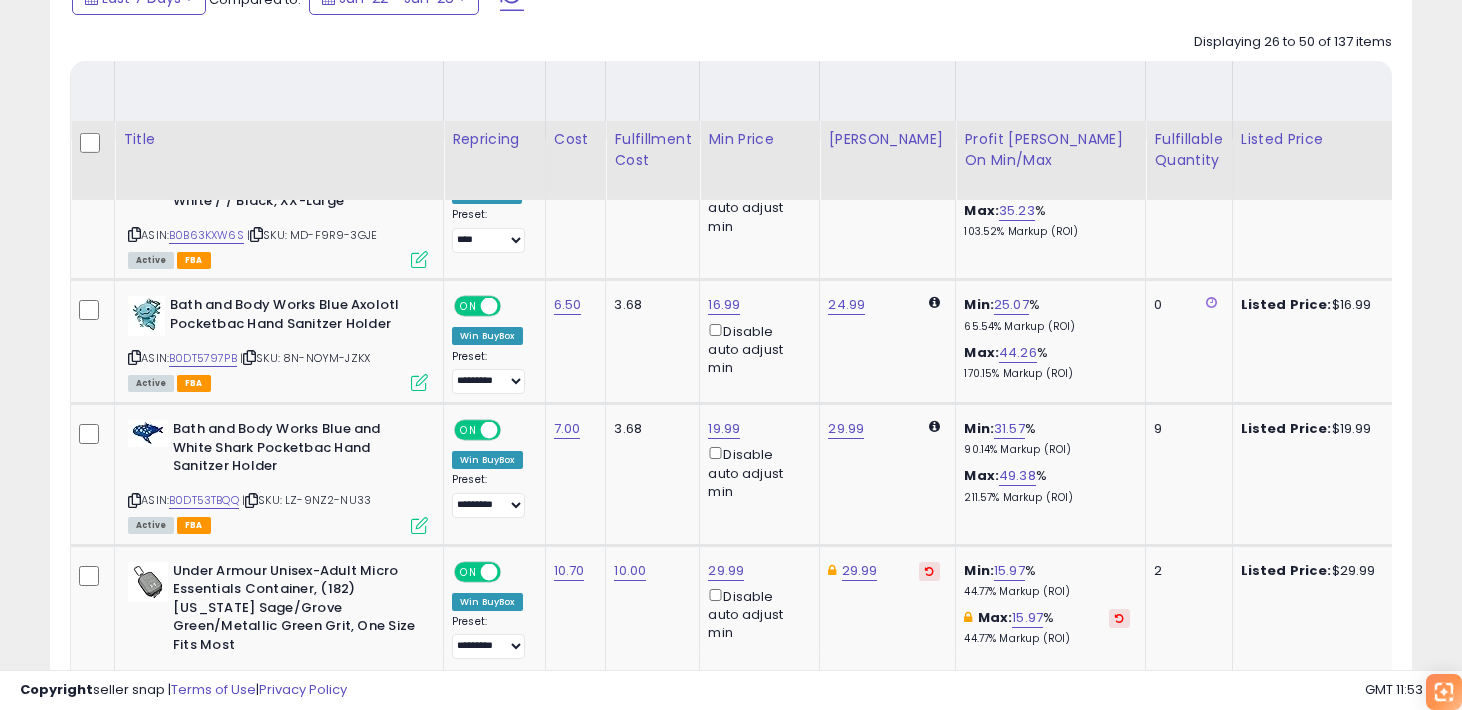 scroll, scrollTop: 874, scrollLeft: 0, axis: vertical 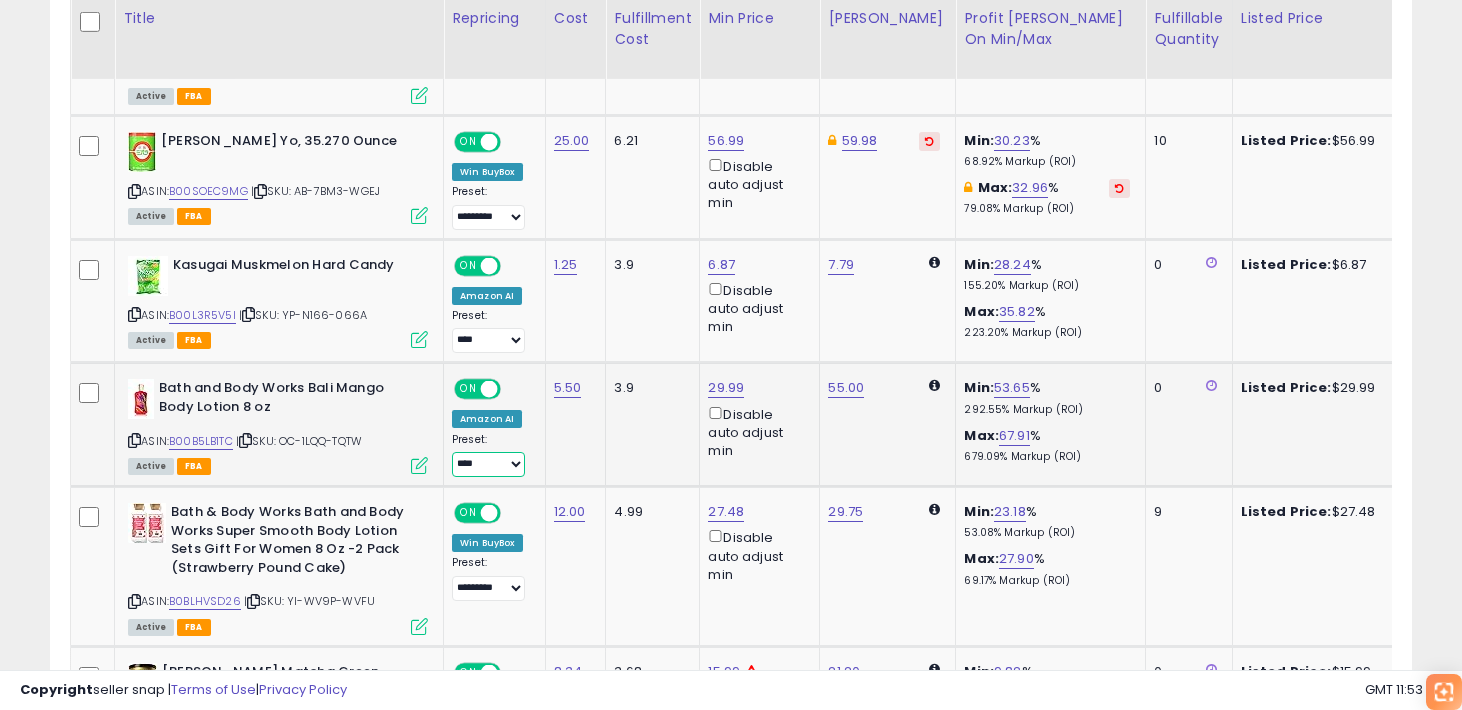 click on "**********" at bounding box center [488, 464] 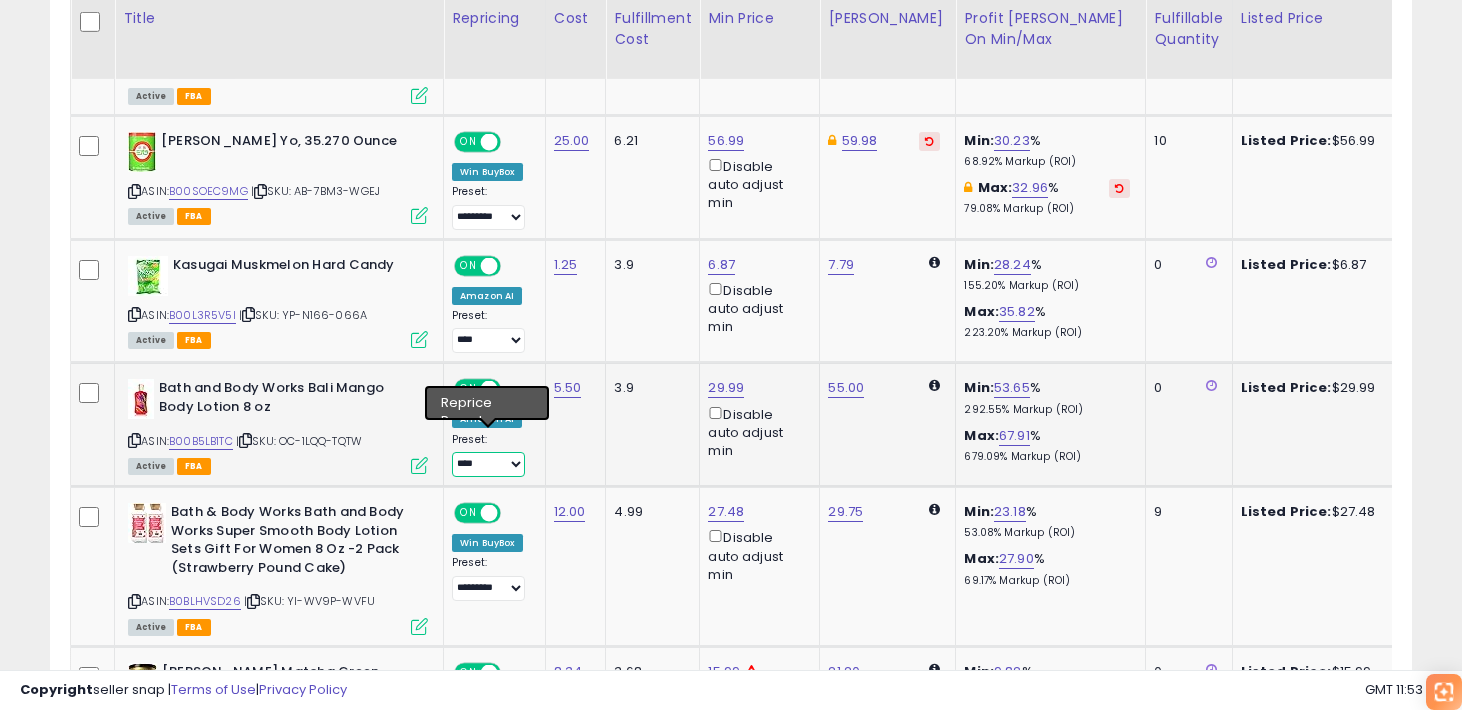 select on "*********" 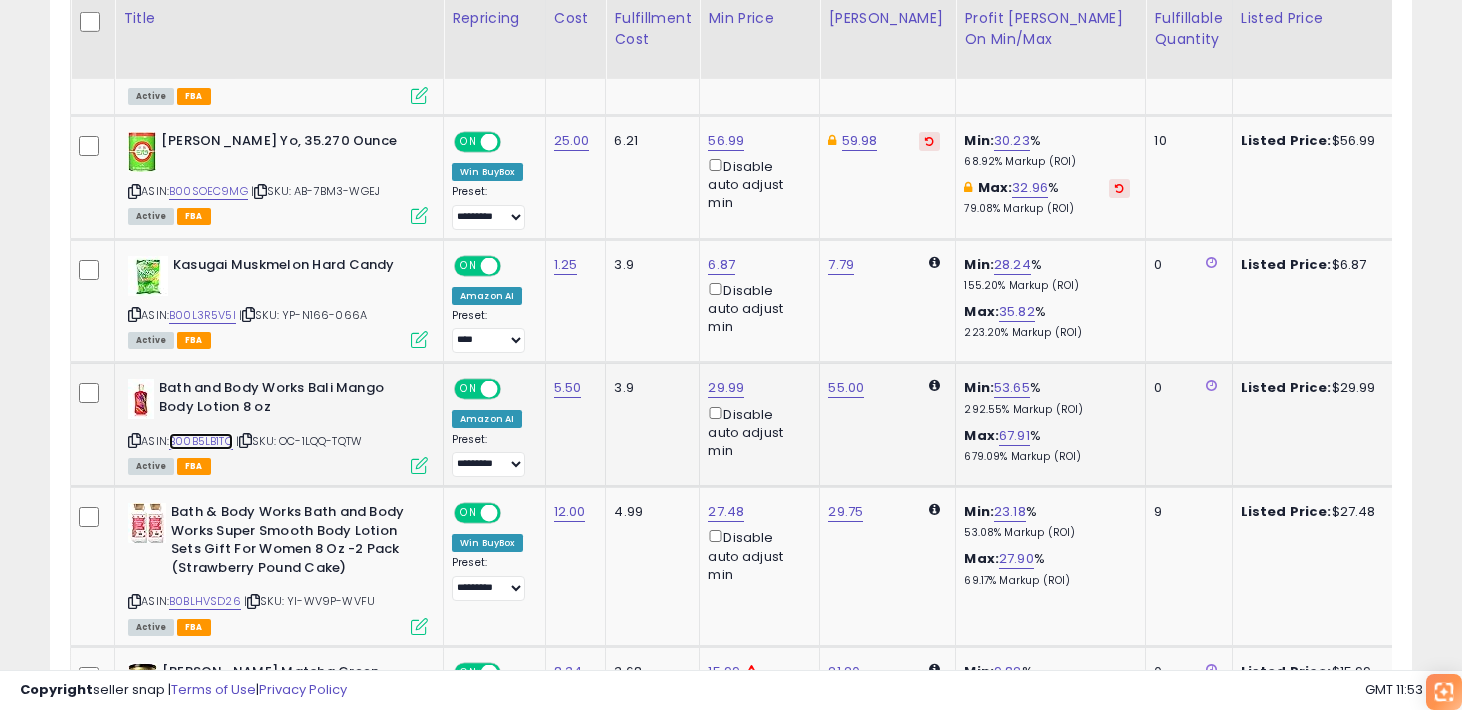 click on "B00B5LB1TC" at bounding box center [201, 441] 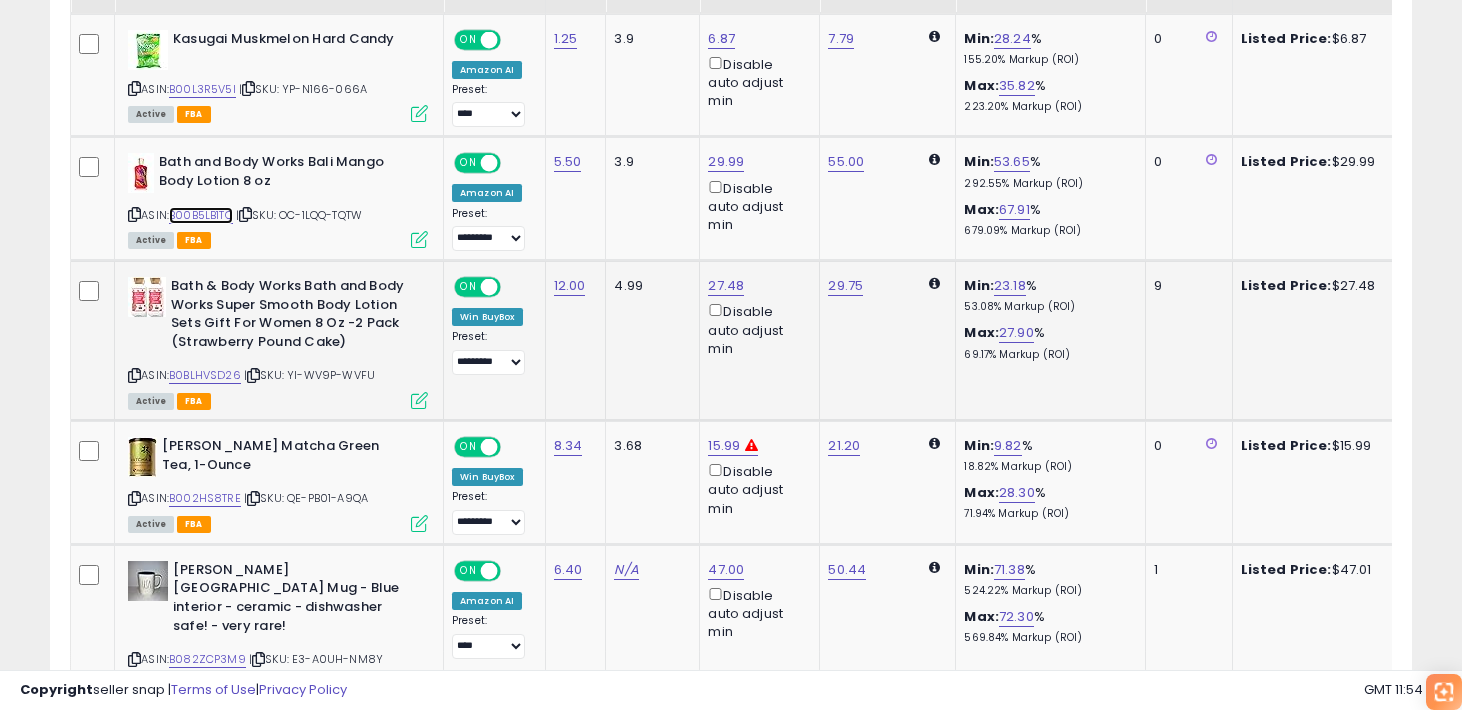 scroll, scrollTop: 2015, scrollLeft: 0, axis: vertical 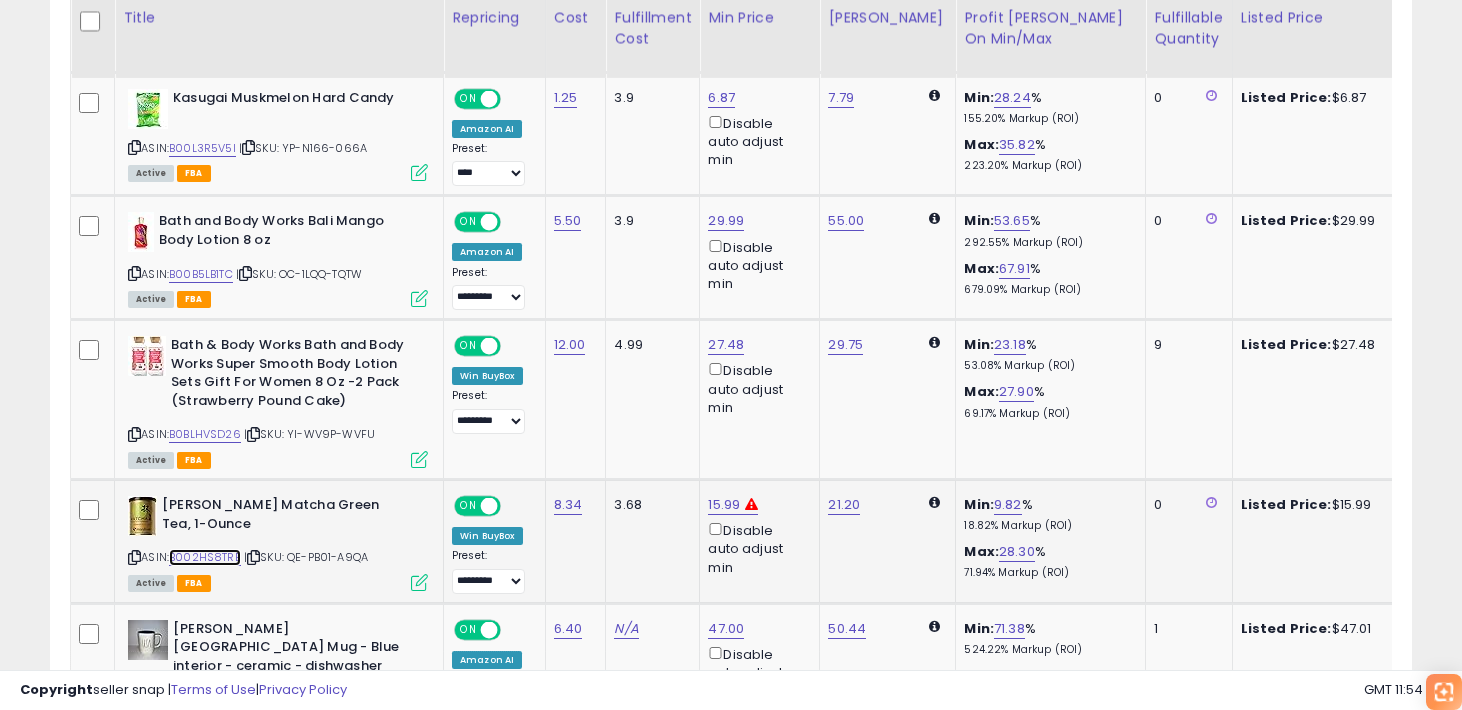 click on "B002HS8TRE" at bounding box center [205, 557] 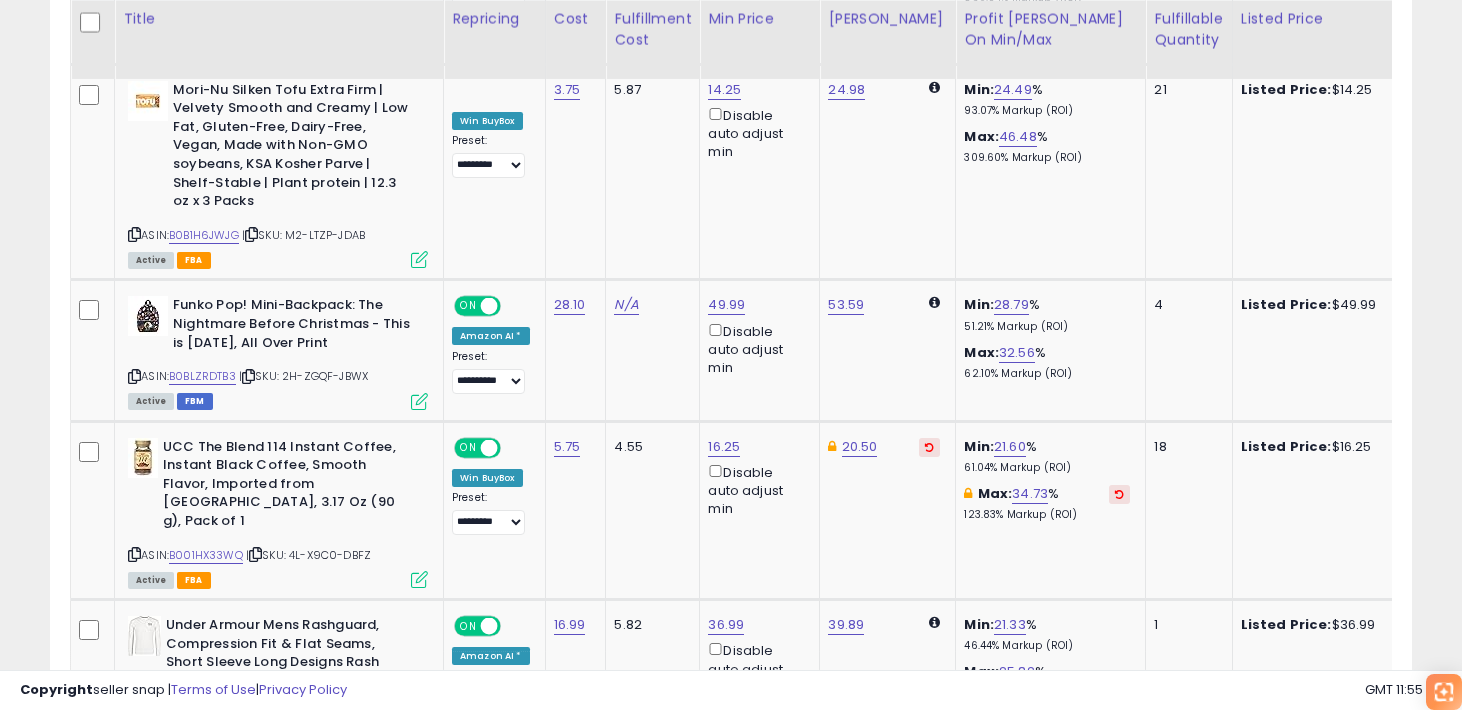 scroll, scrollTop: 2545, scrollLeft: 0, axis: vertical 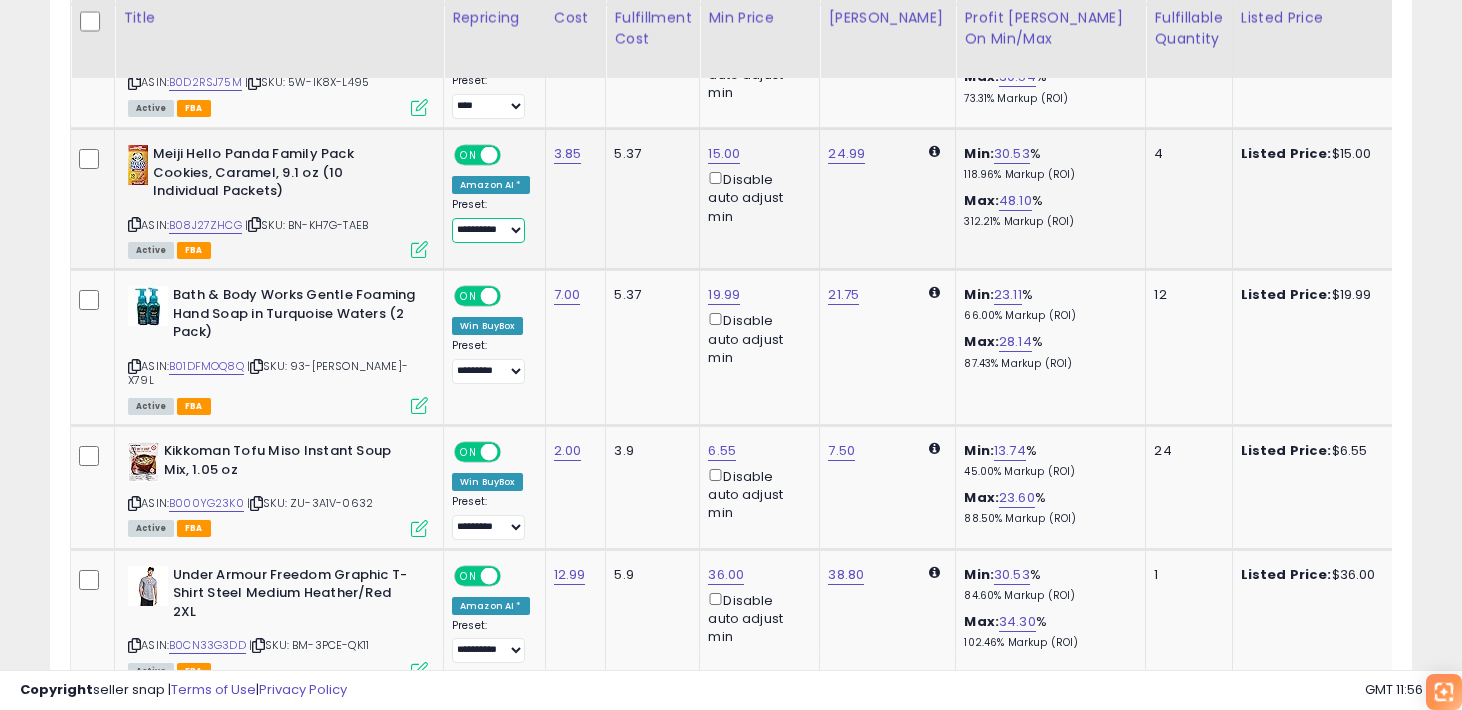click on "**********" at bounding box center [488, 230] 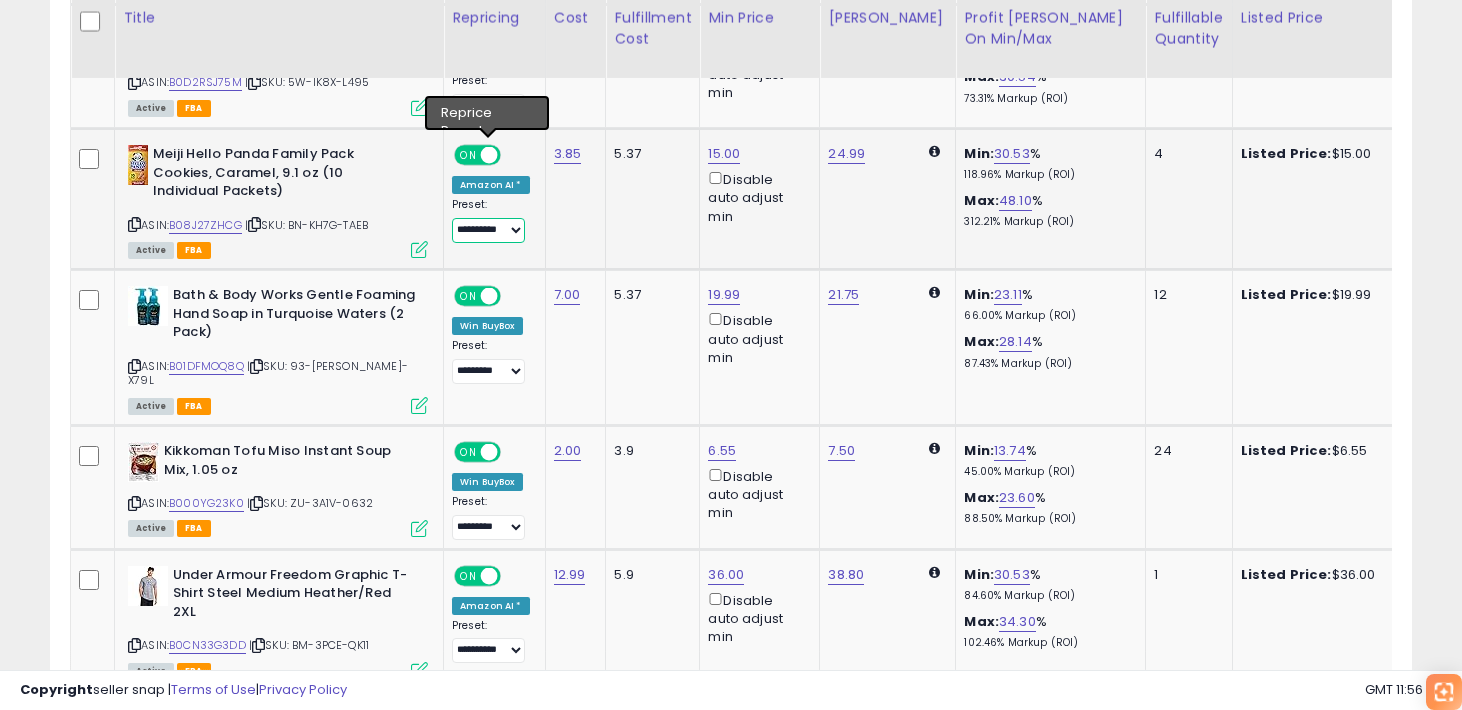 select on "*********" 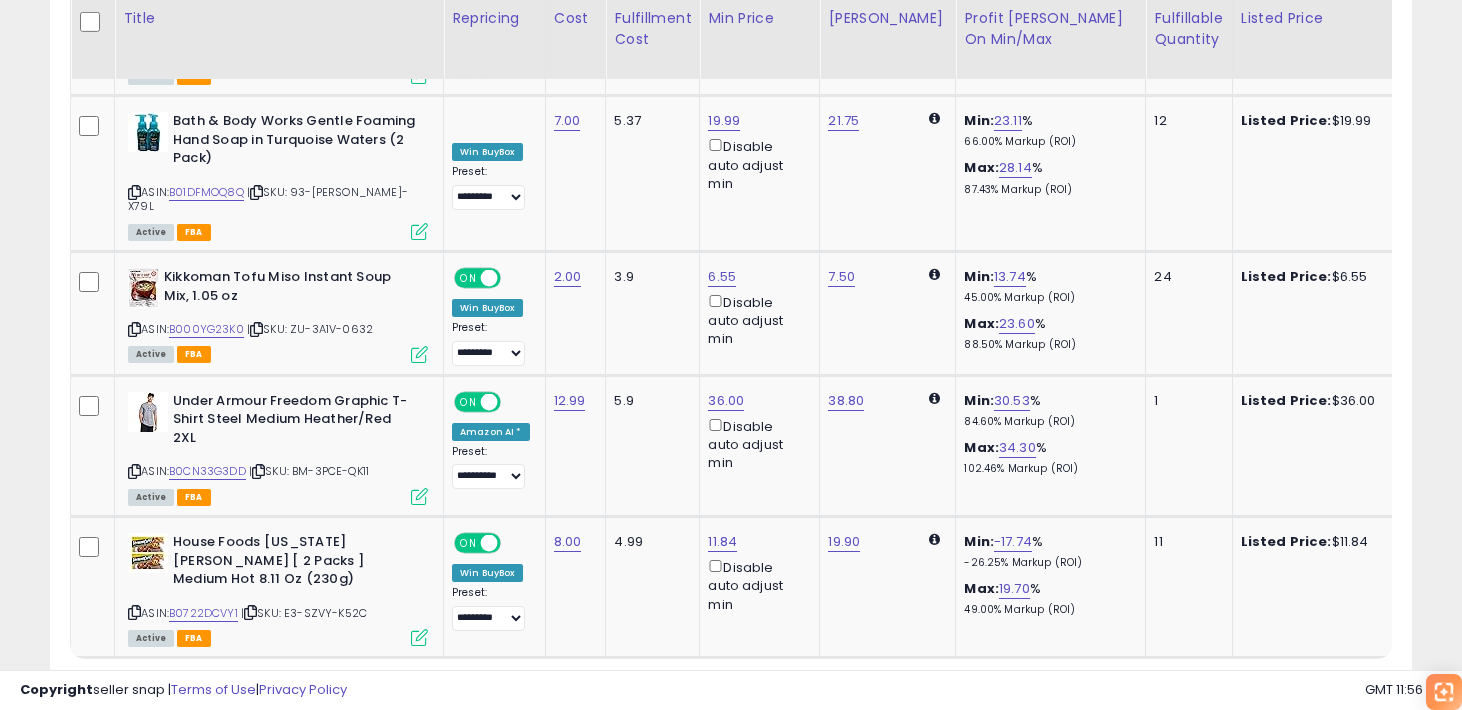 click on "3" 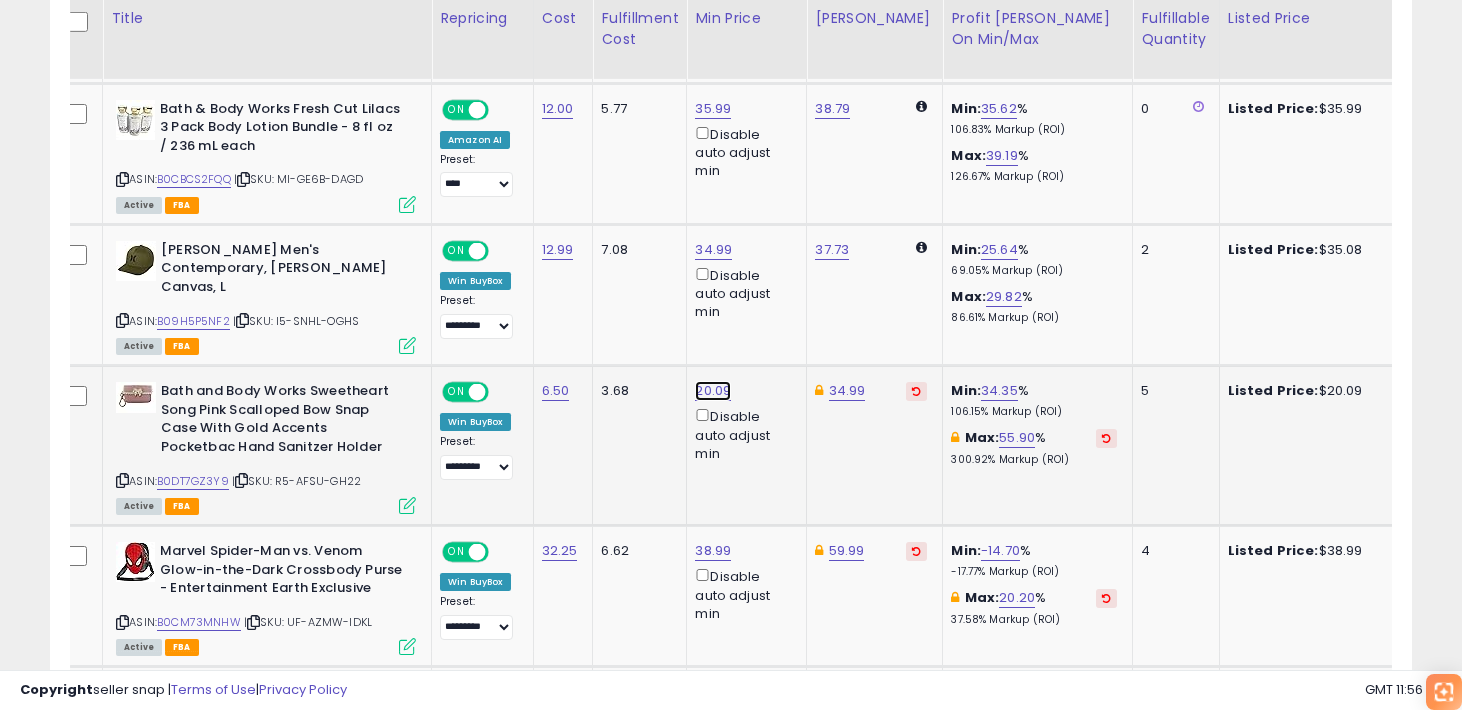 click on "20.09" at bounding box center [710, -988] 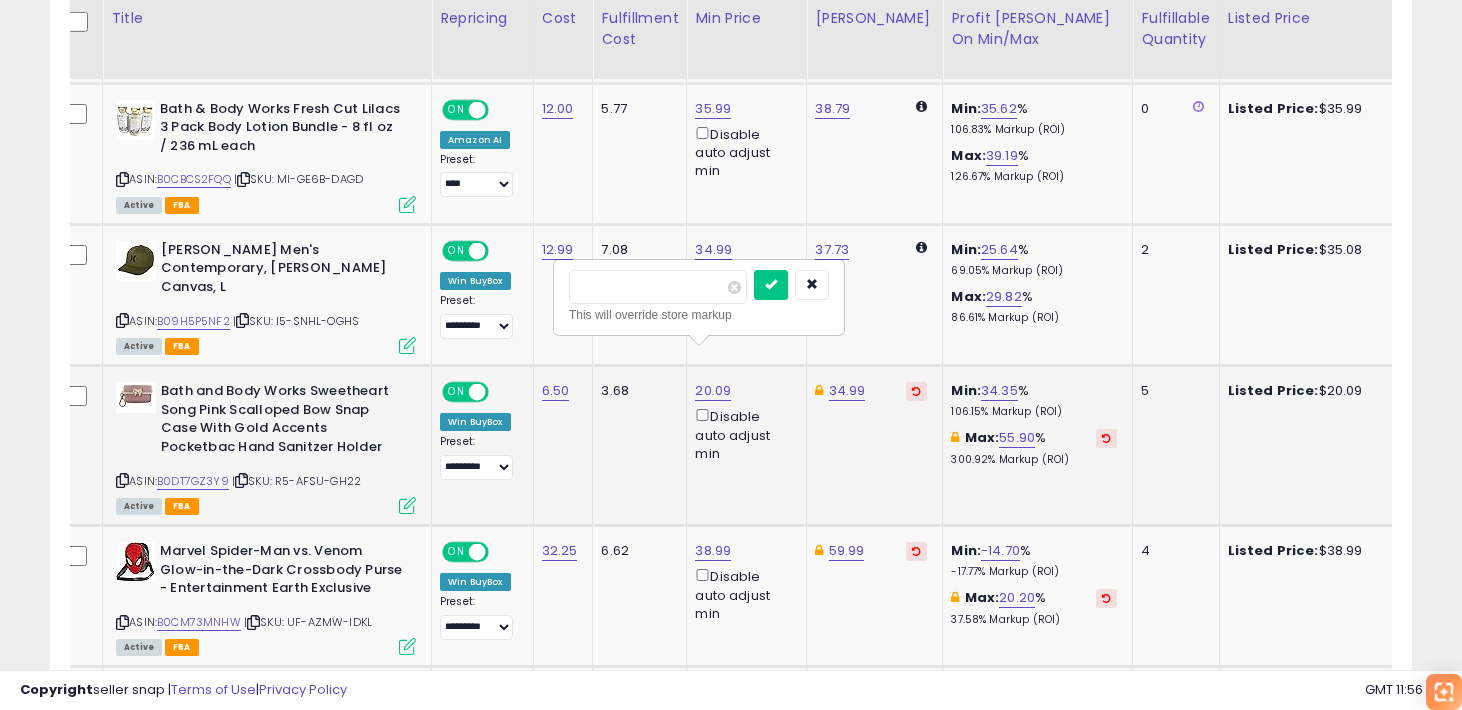 type on "*****" 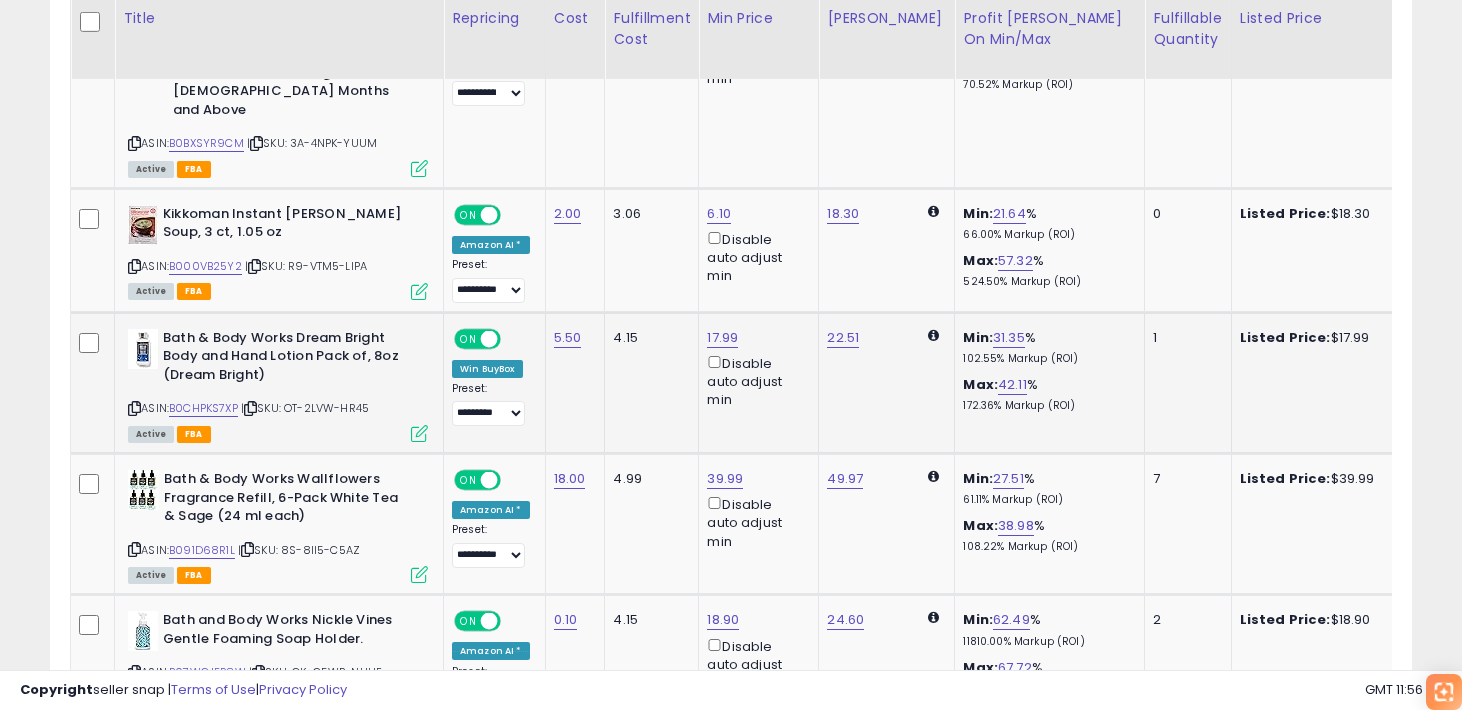 click at bounding box center [134, 408] 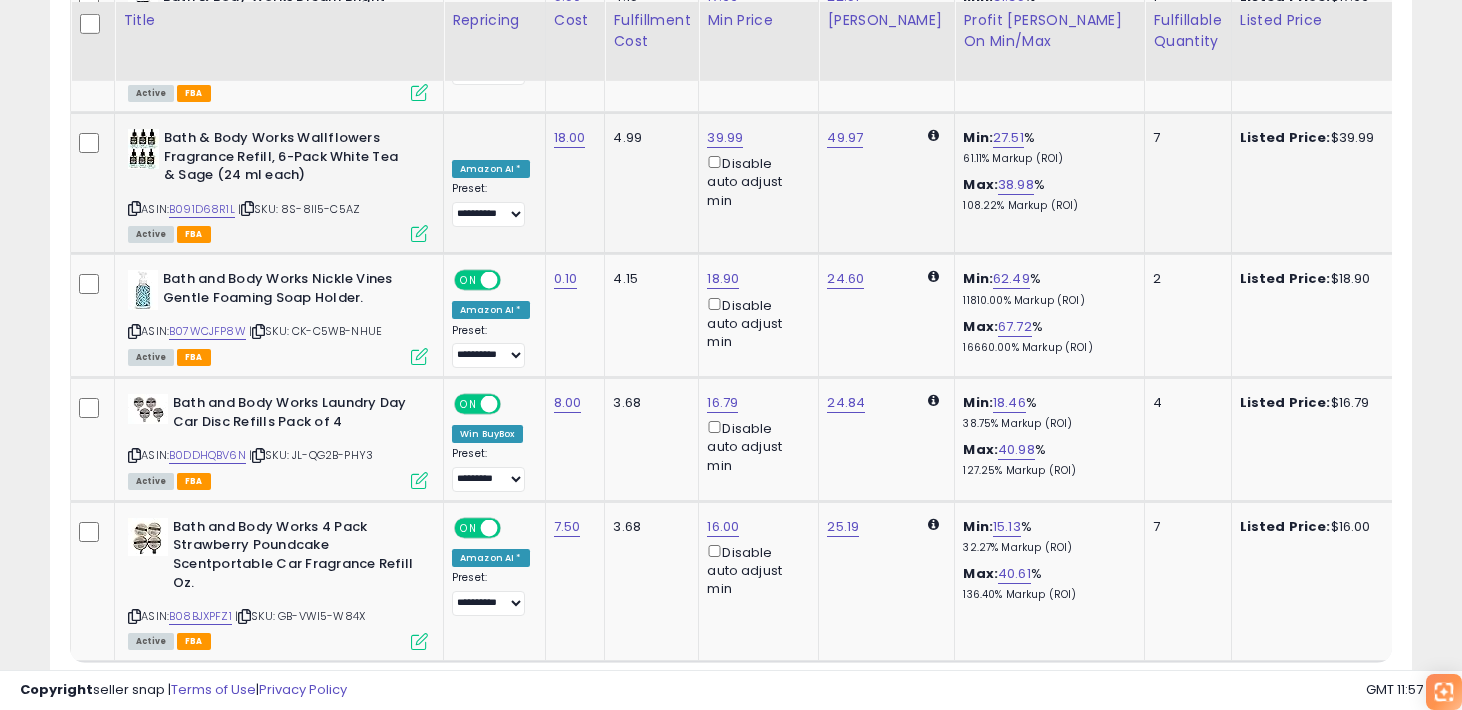 scroll, scrollTop: 3910, scrollLeft: 0, axis: vertical 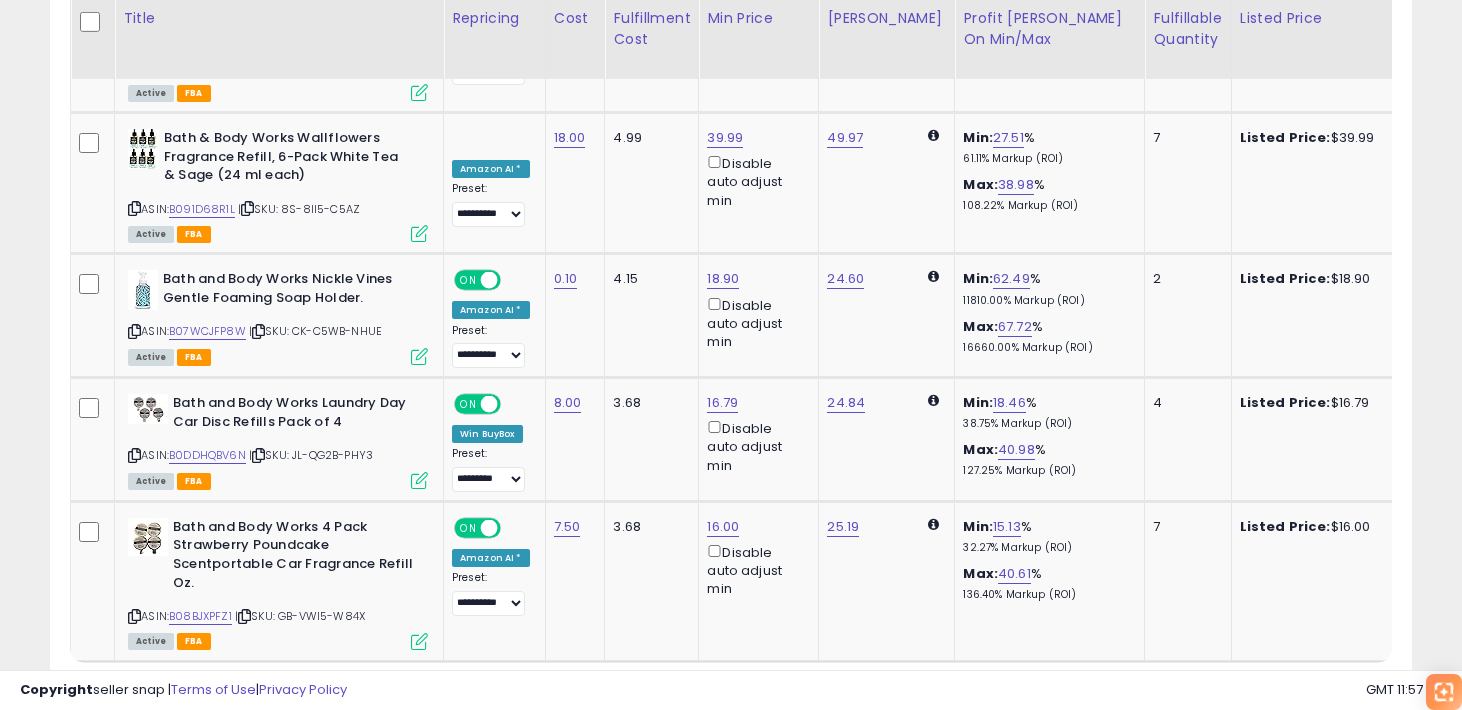 click on "4" 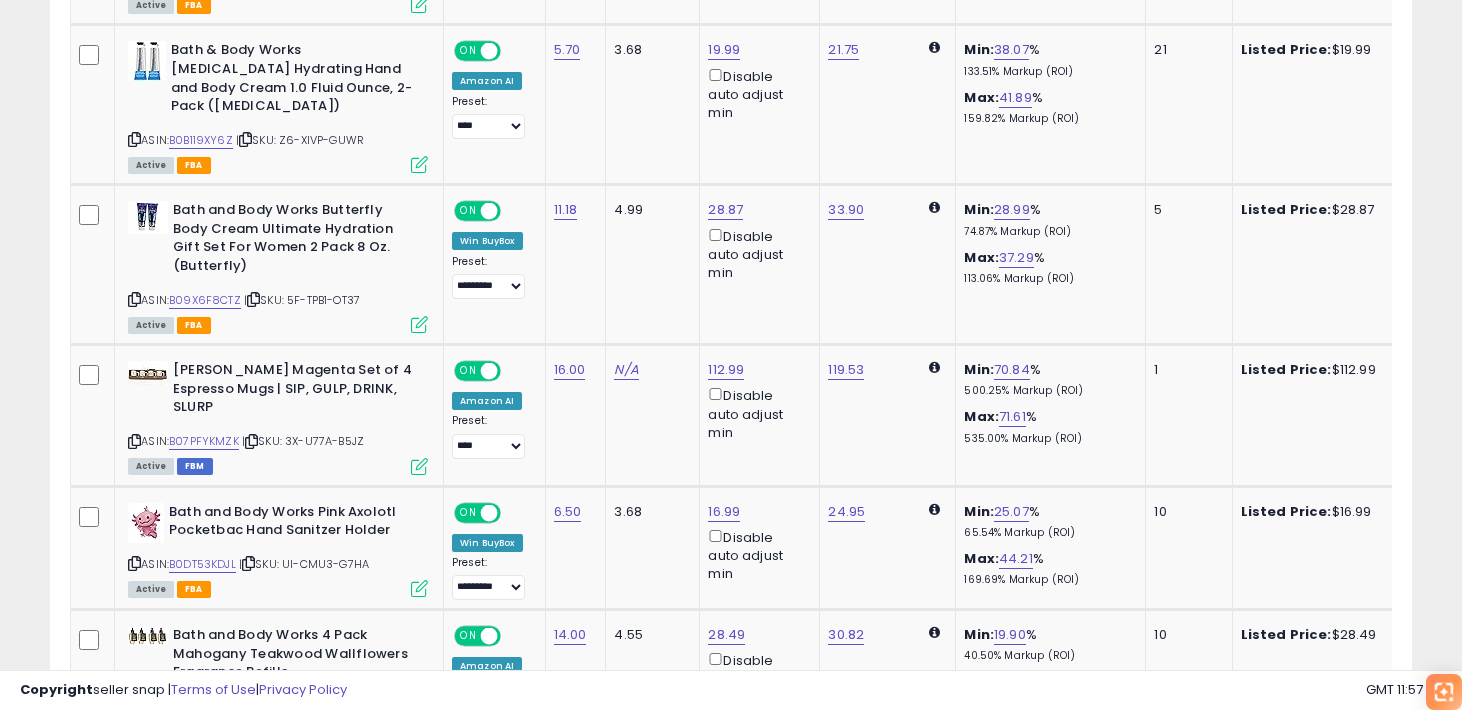 scroll, scrollTop: 1604, scrollLeft: 0, axis: vertical 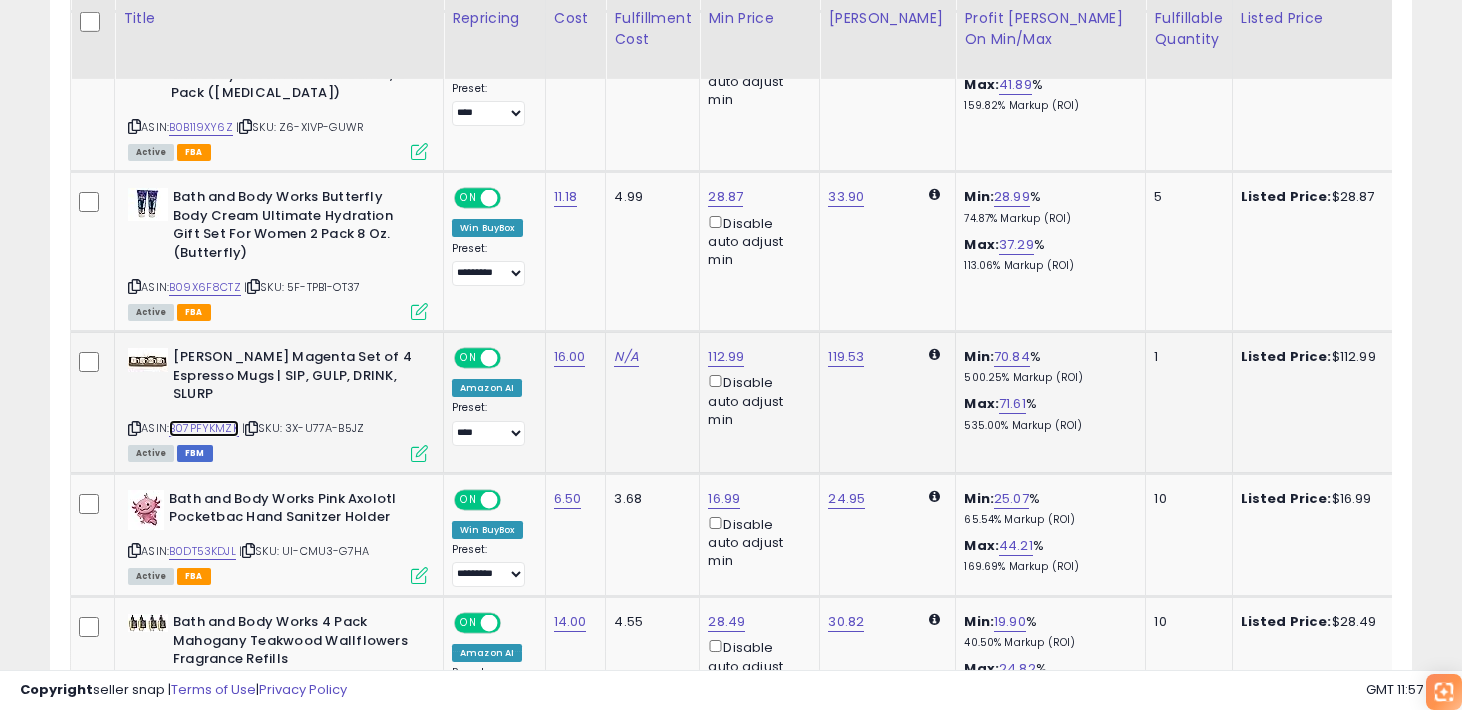 click on "B07PFYKMZK" at bounding box center [204, 428] 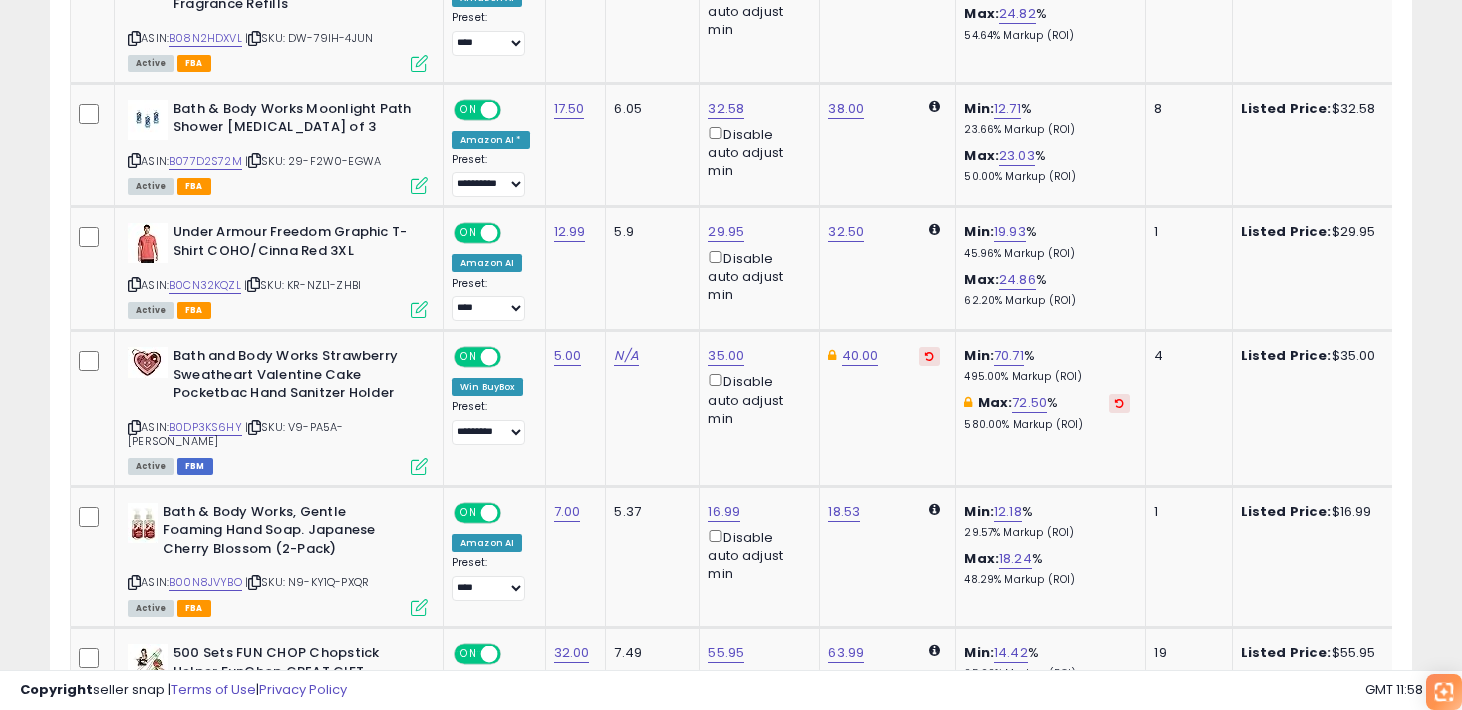 scroll, scrollTop: 2274, scrollLeft: 0, axis: vertical 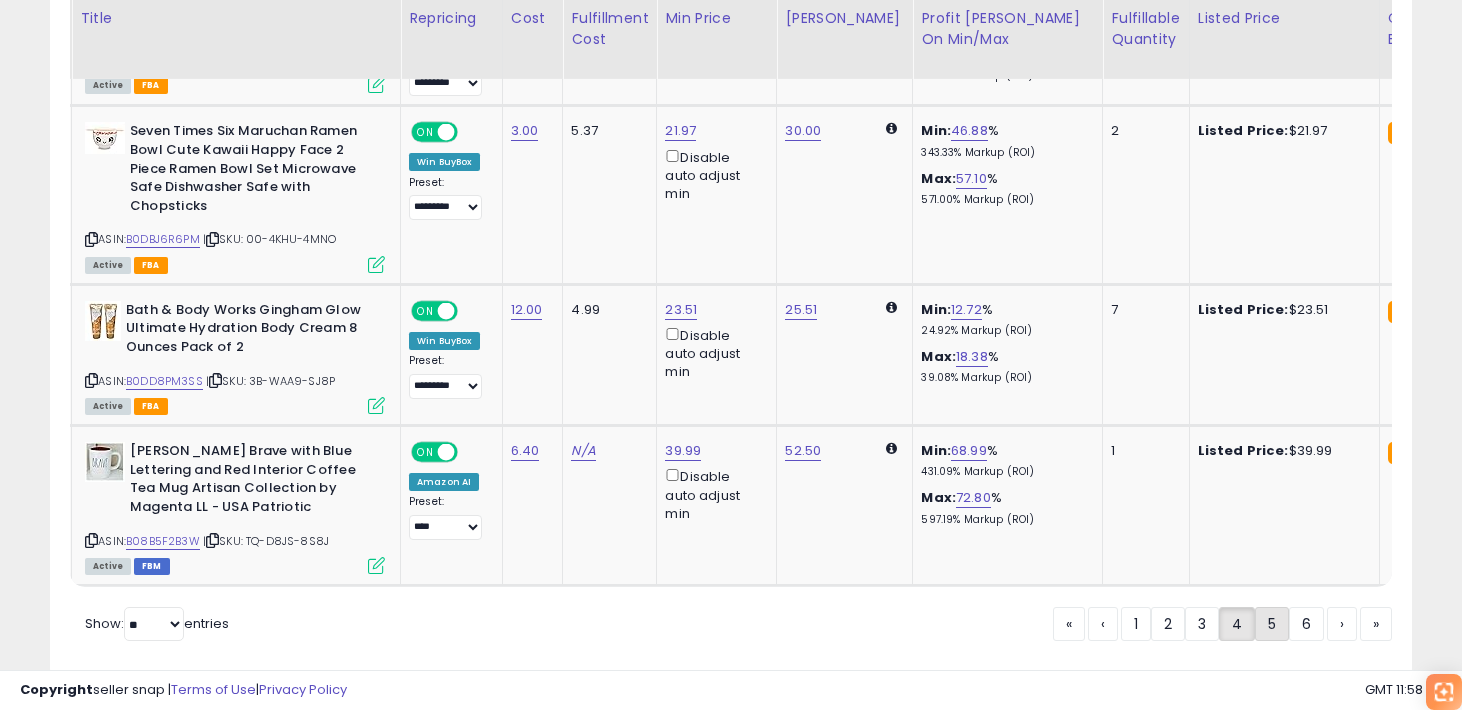 click on "5" 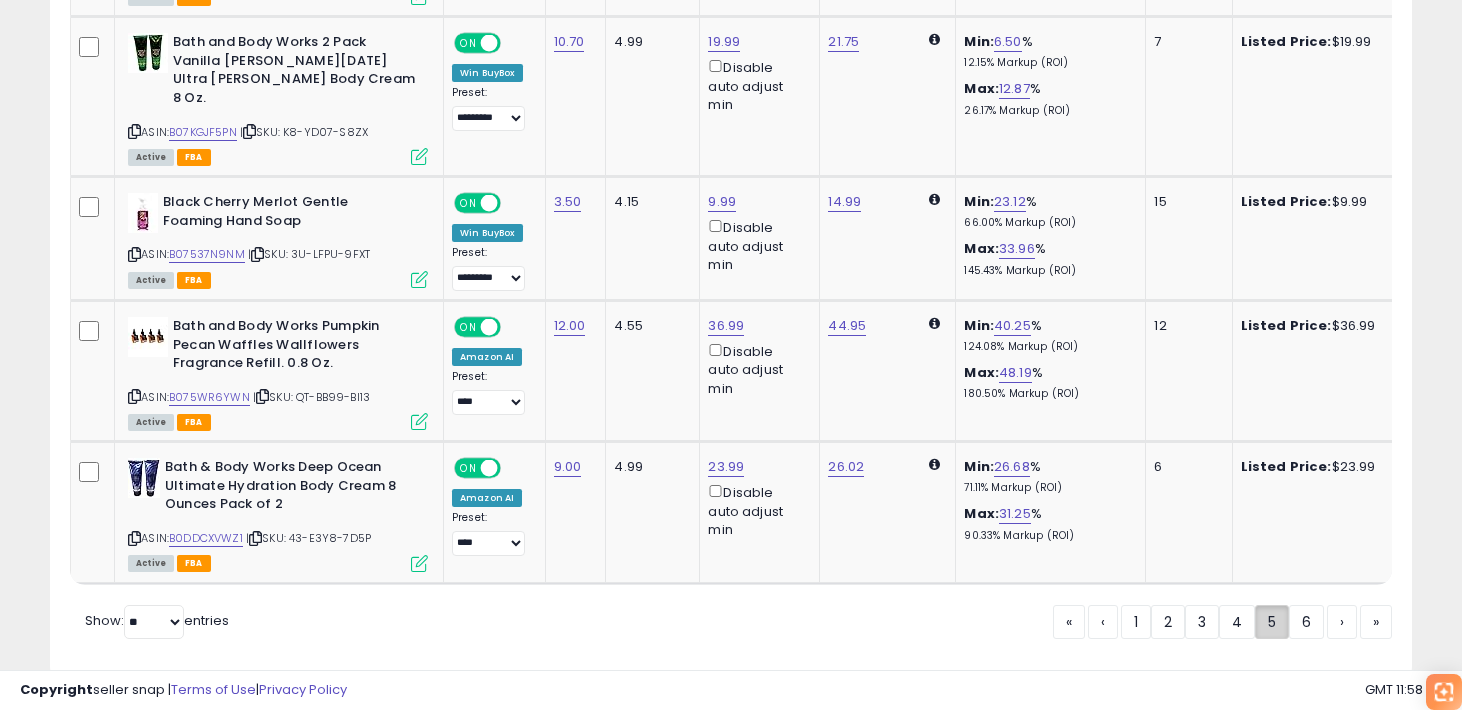 scroll, scrollTop: 4111, scrollLeft: 0, axis: vertical 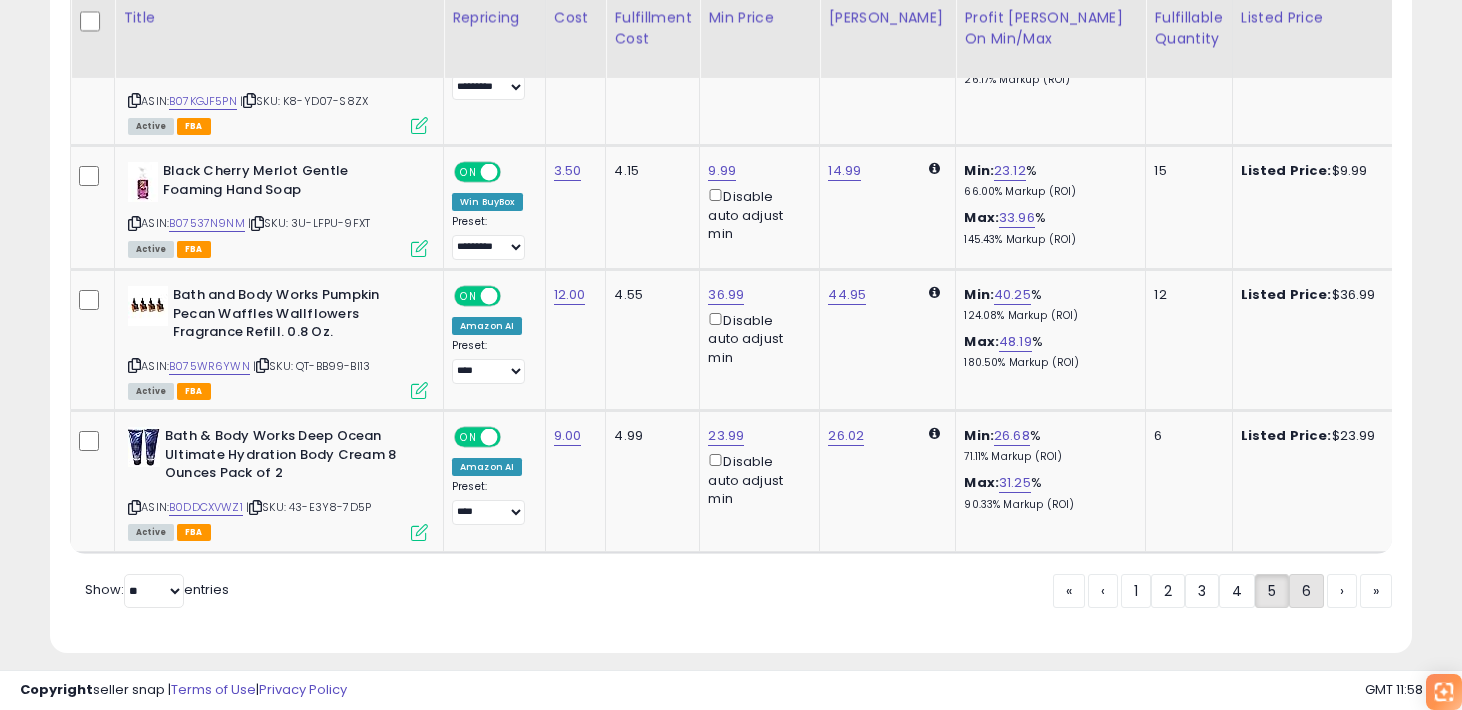 click on "6" 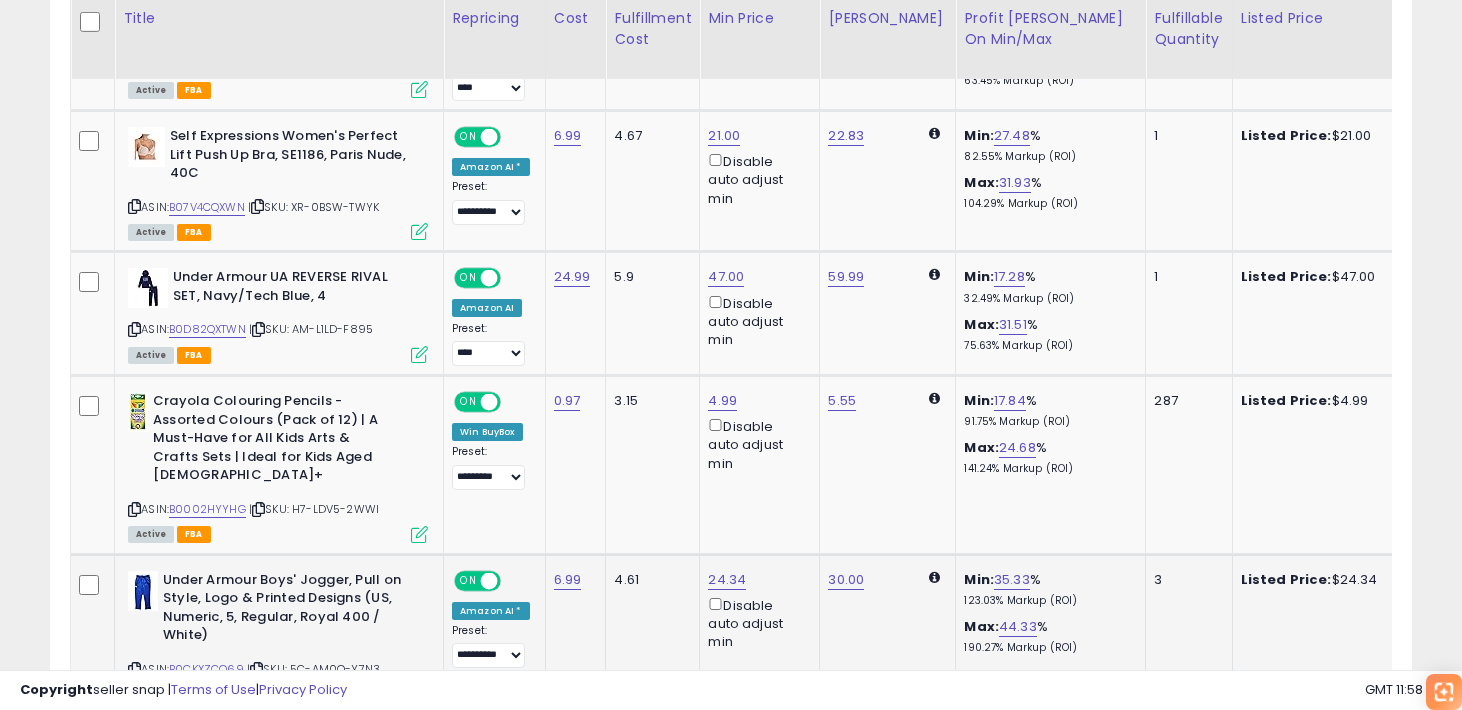 scroll, scrollTop: 2018, scrollLeft: 0, axis: vertical 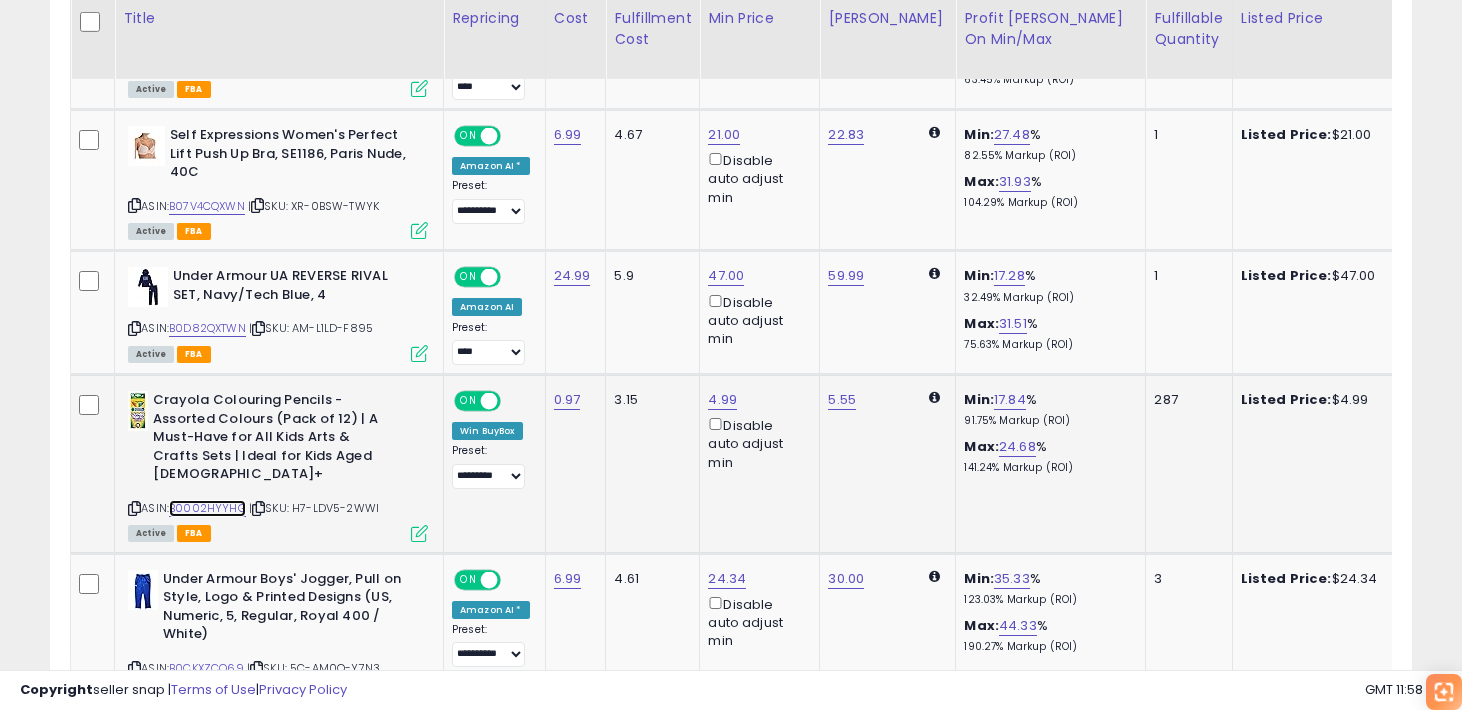click on "B0002HYYHG" at bounding box center (207, 508) 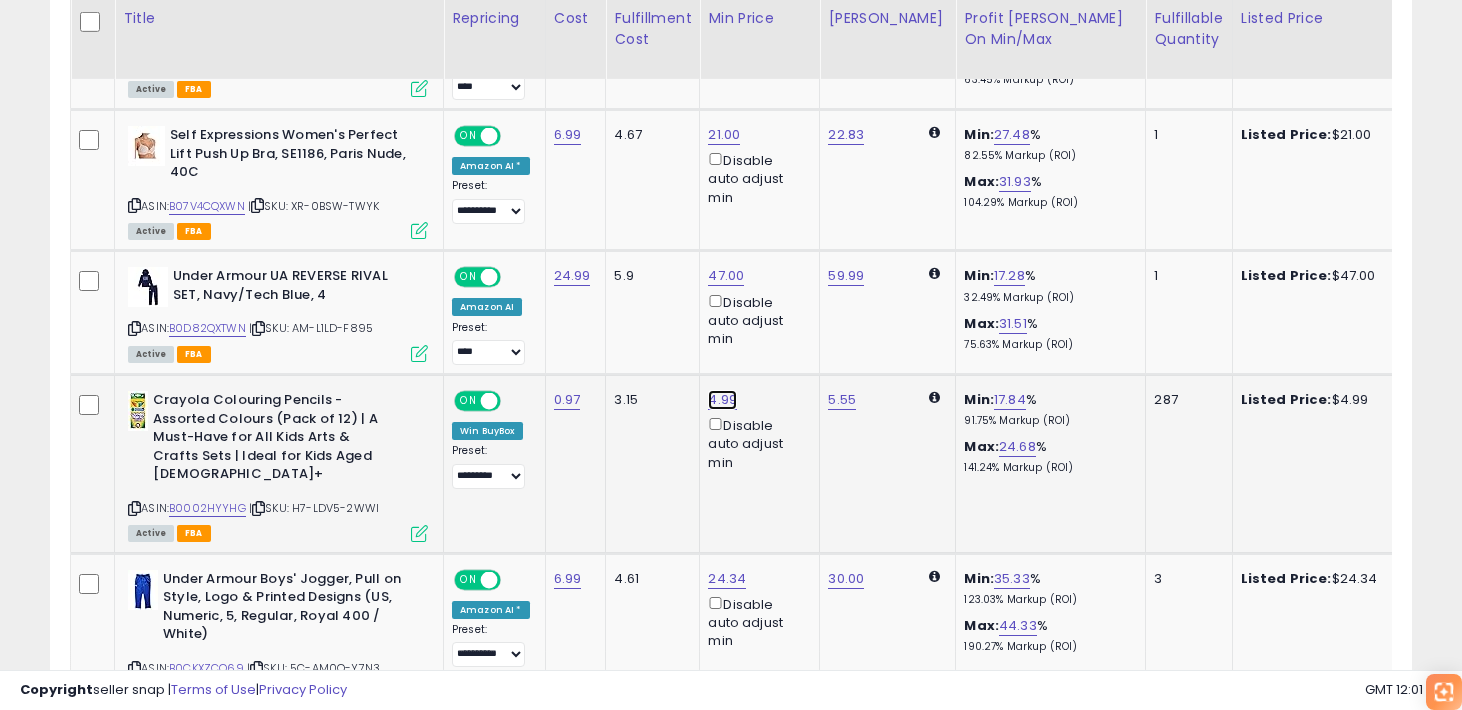 click on "4.99" at bounding box center (726, -944) 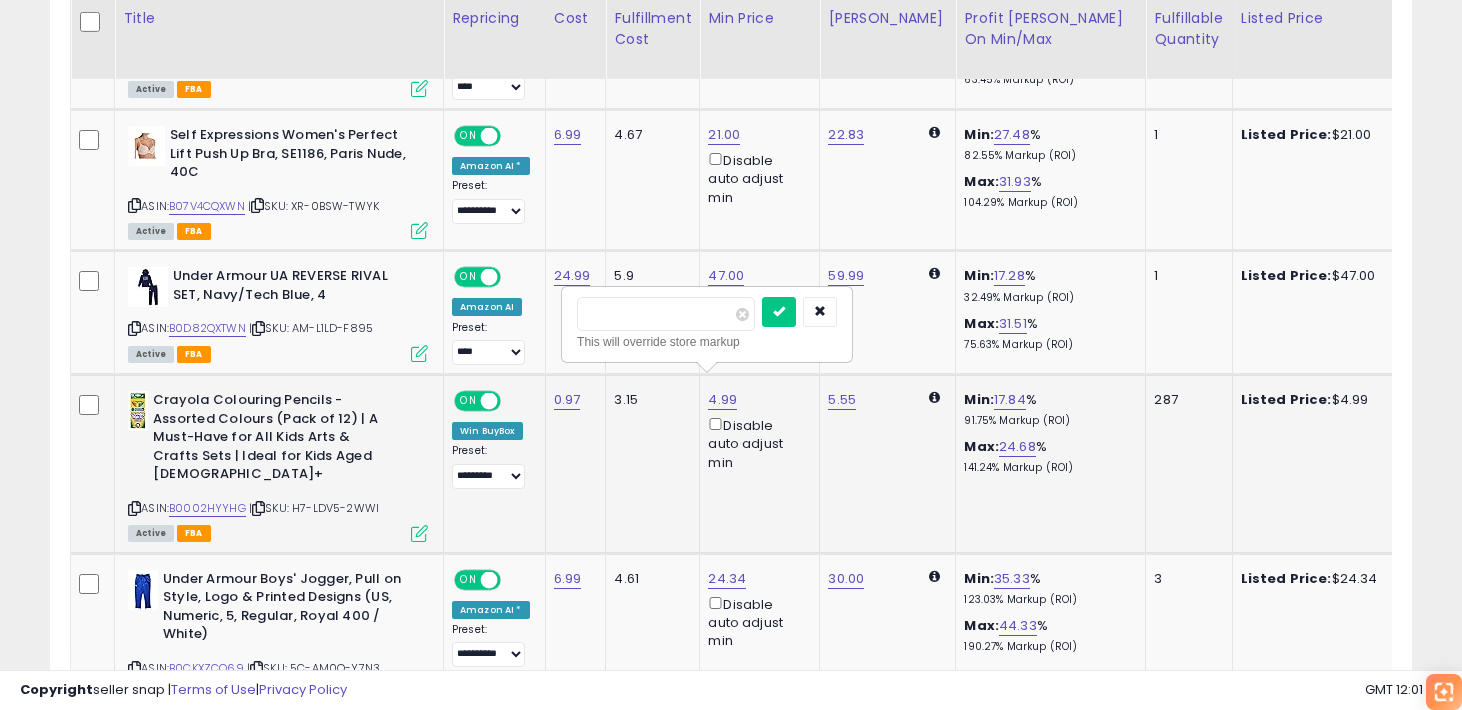 drag, startPoint x: 590, startPoint y: 309, endPoint x: 765, endPoint y: 309, distance: 175 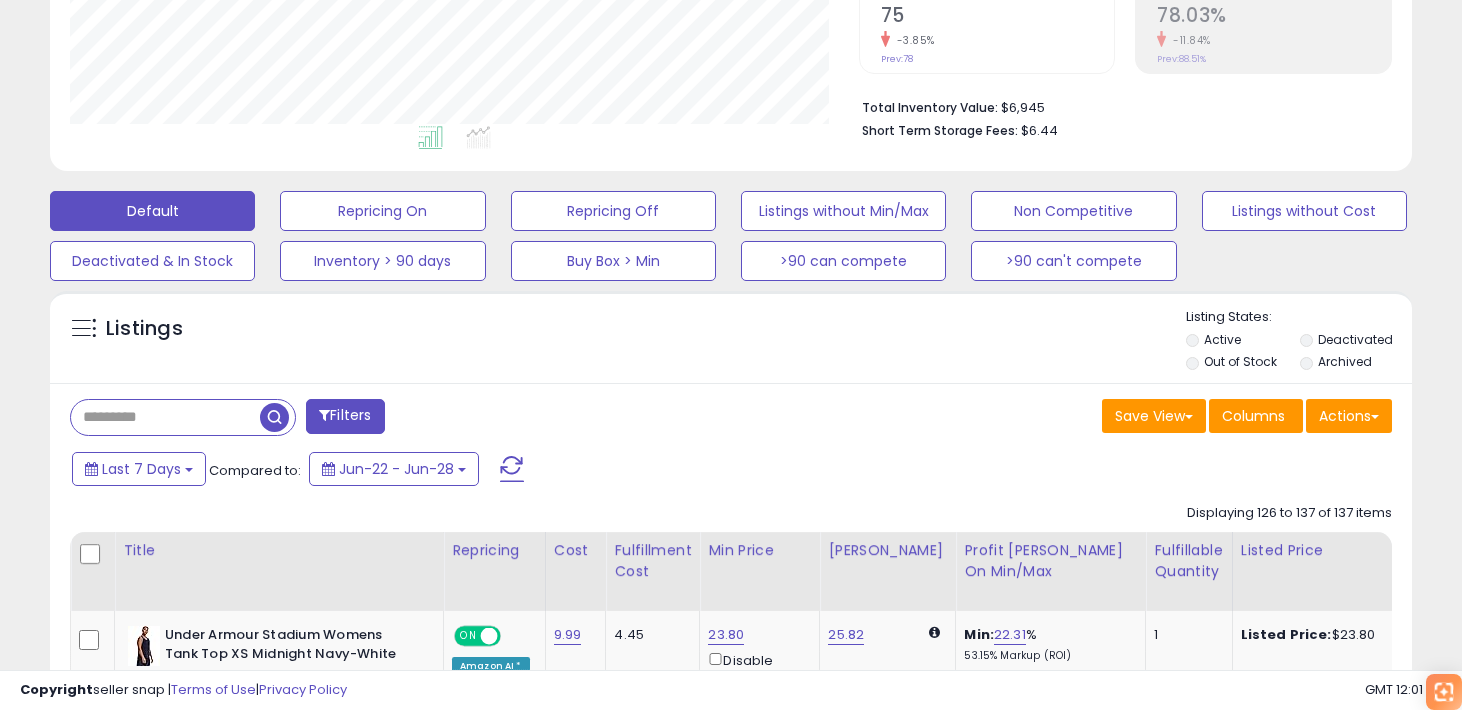 scroll, scrollTop: 465, scrollLeft: 0, axis: vertical 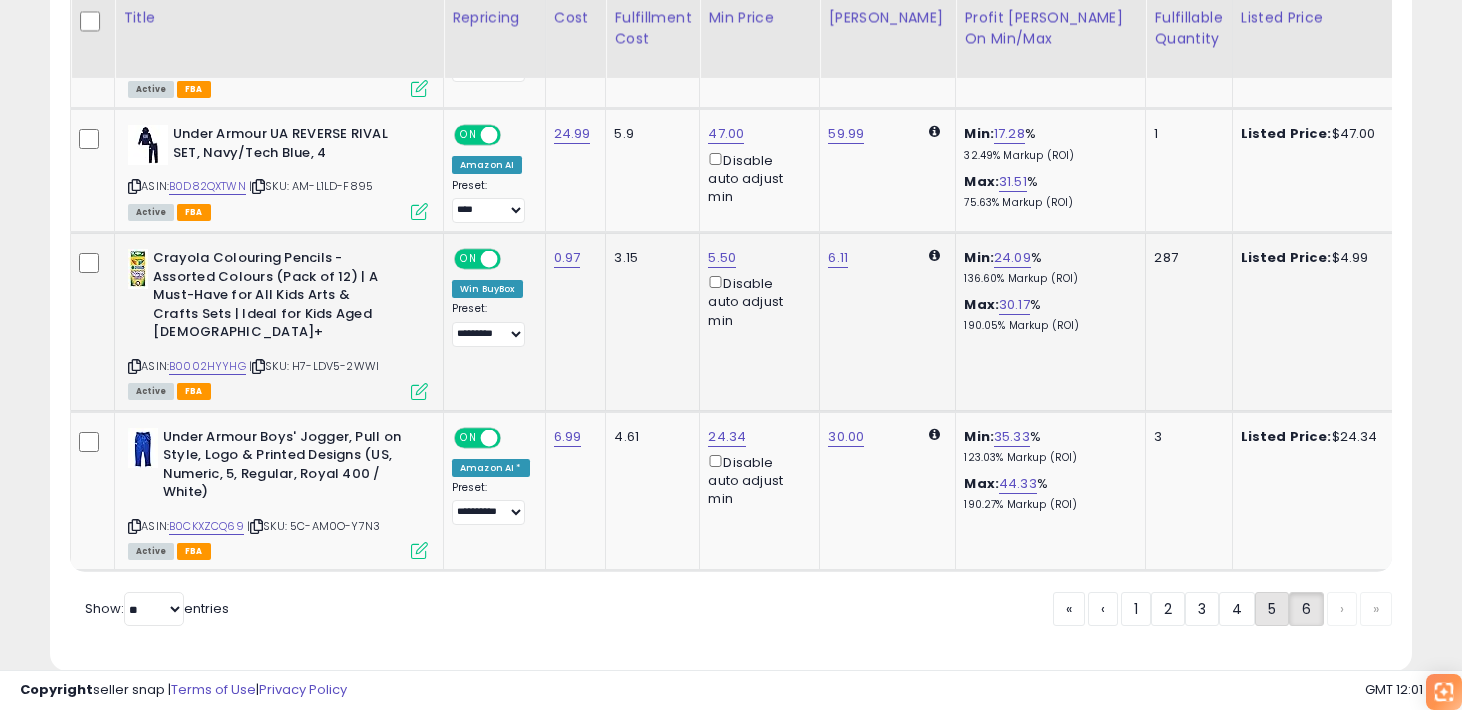 click on "5" 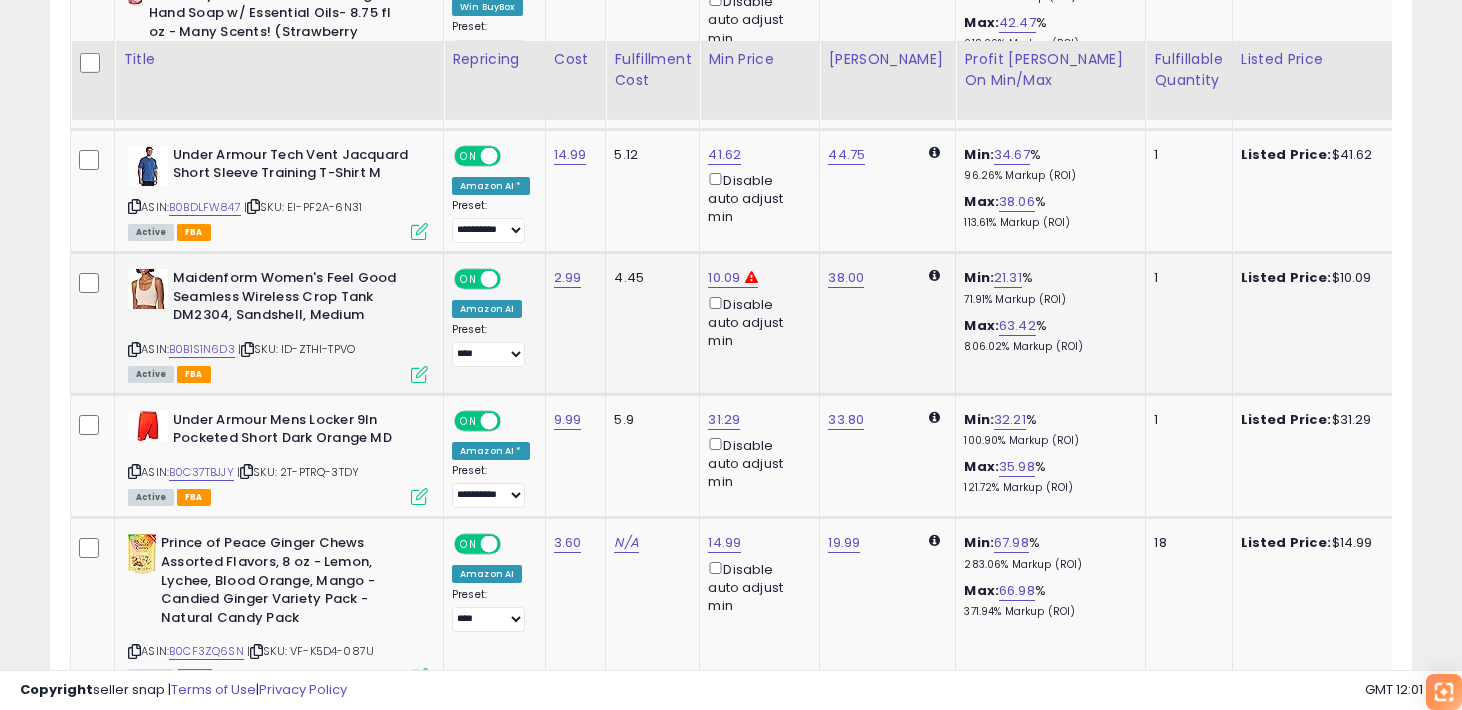 scroll, scrollTop: 2980, scrollLeft: 0, axis: vertical 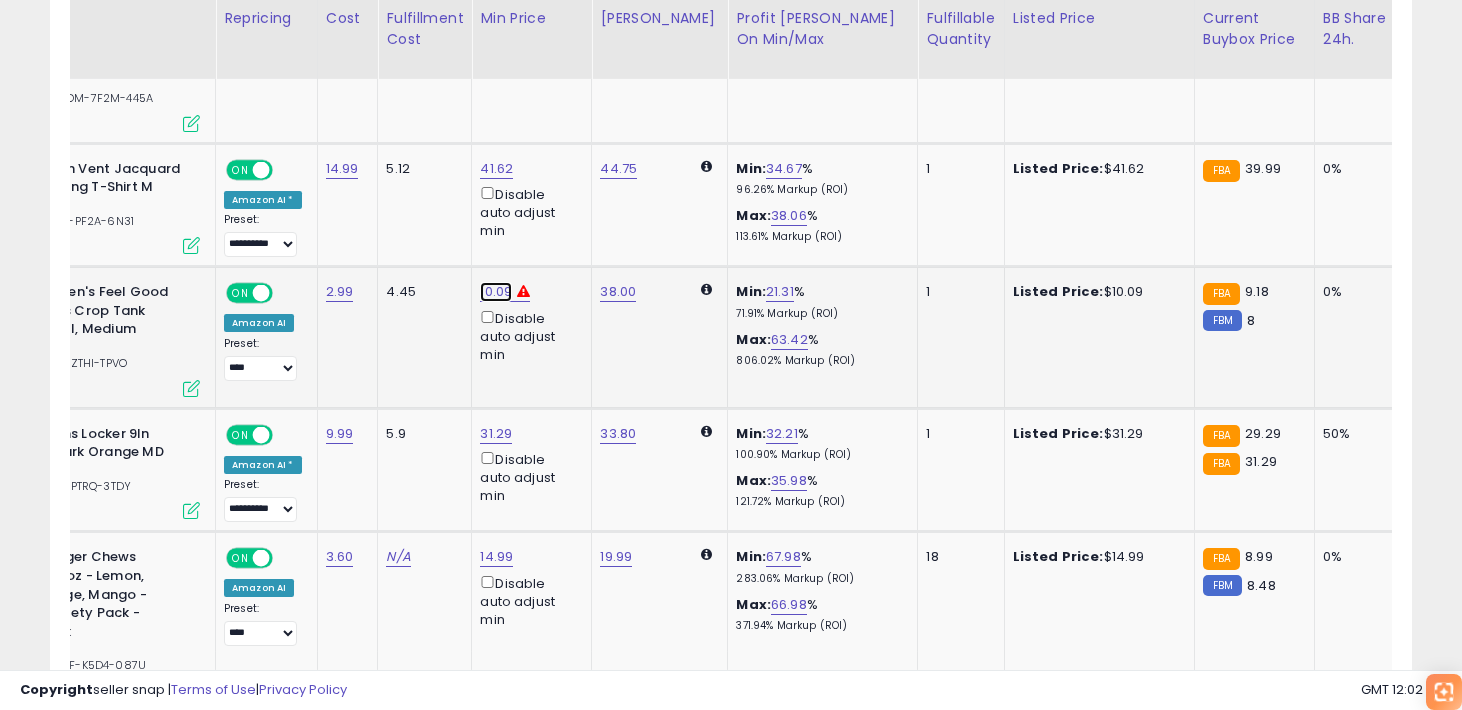 click on "10.09" at bounding box center (494, -1906) 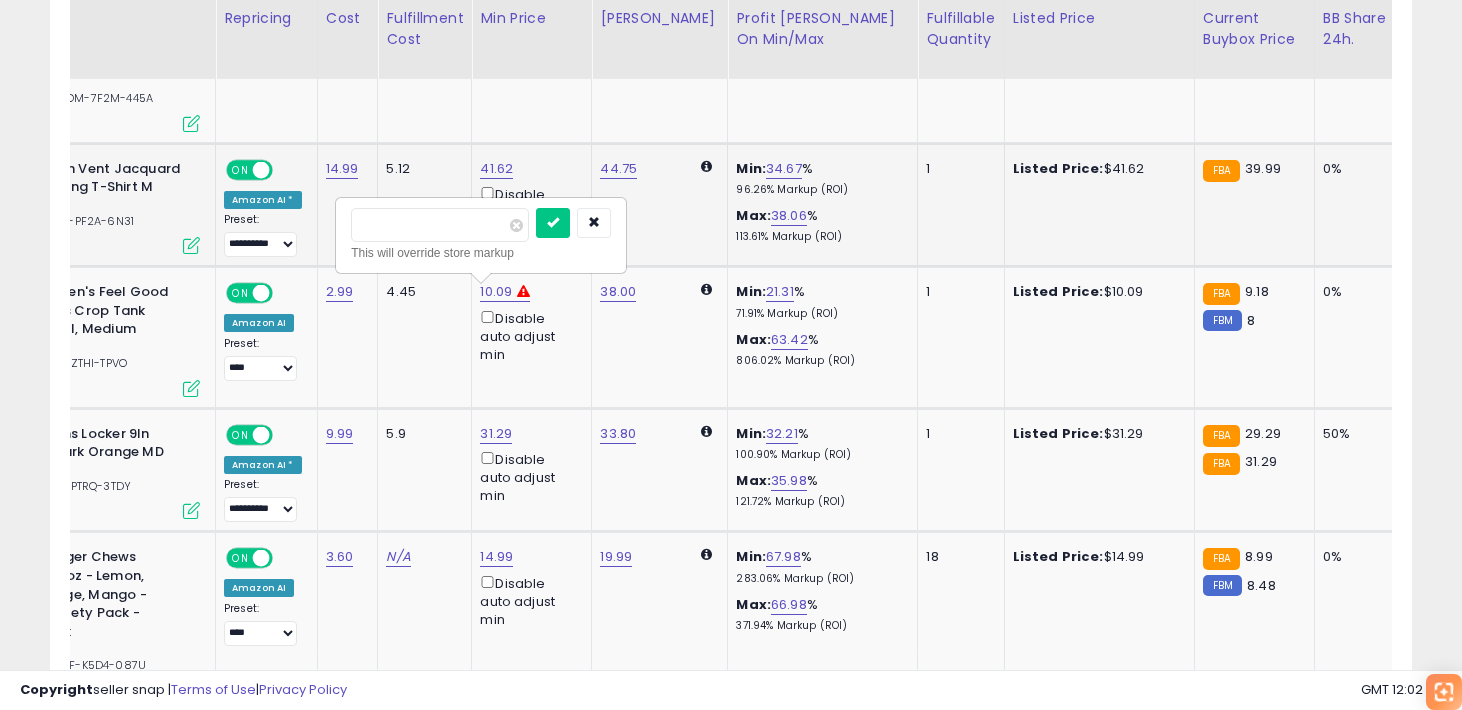 drag, startPoint x: 432, startPoint y: 218, endPoint x: 329, endPoint y: 218, distance: 103 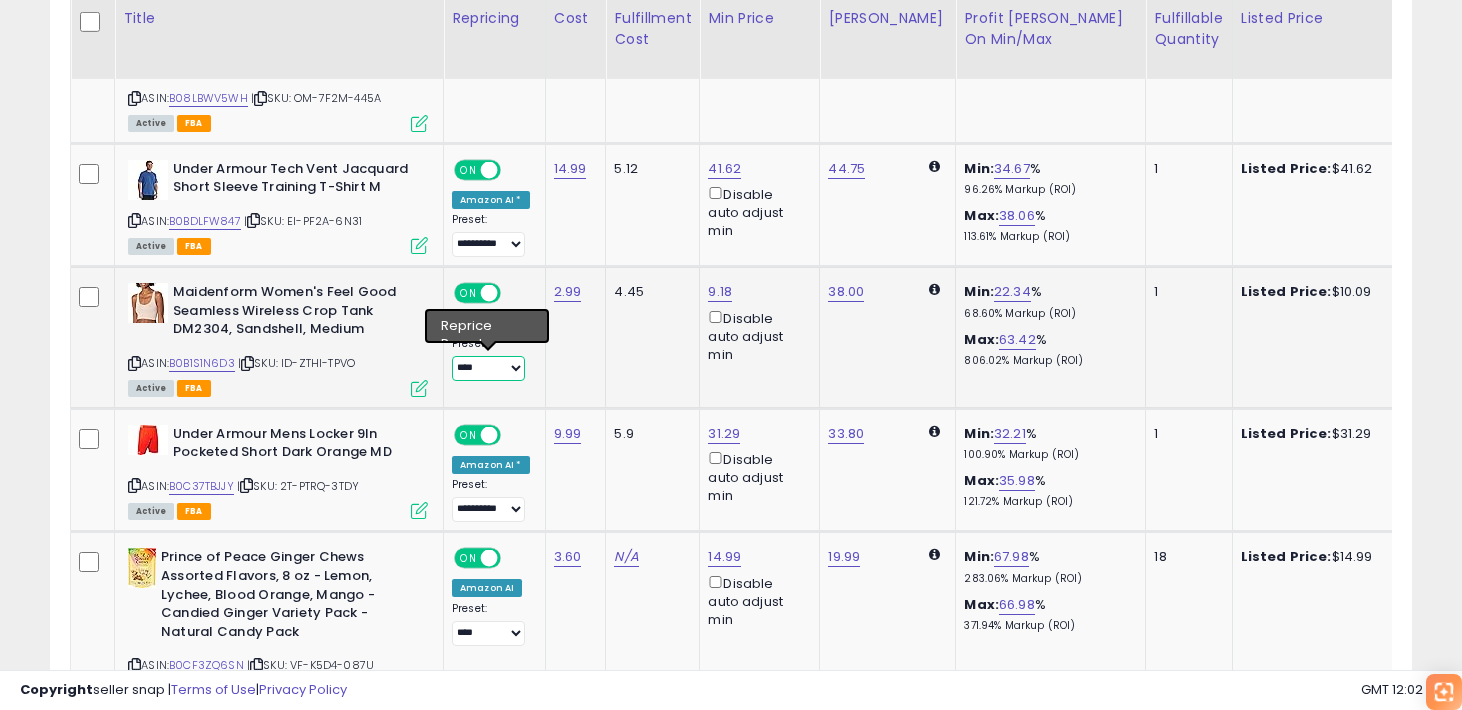 click on "**********" at bounding box center (488, 368) 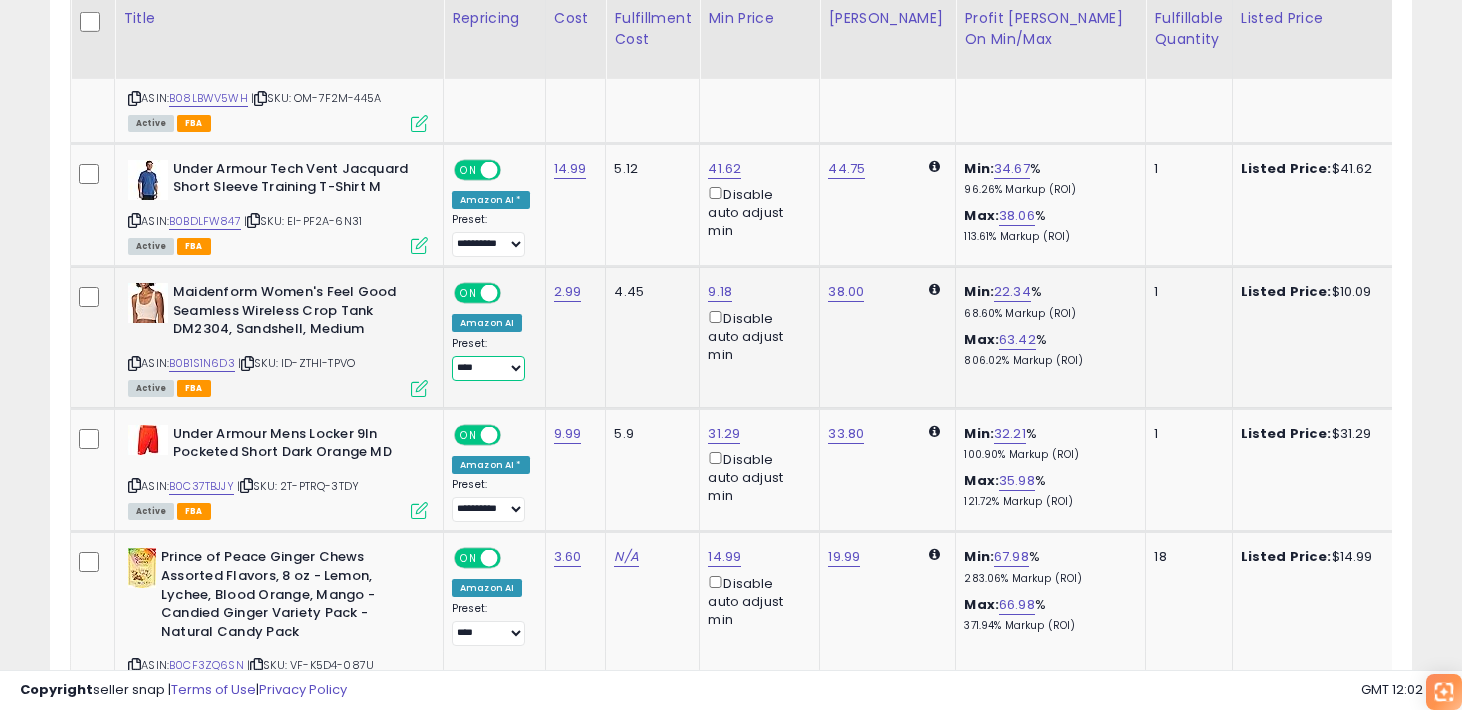 select on "*********" 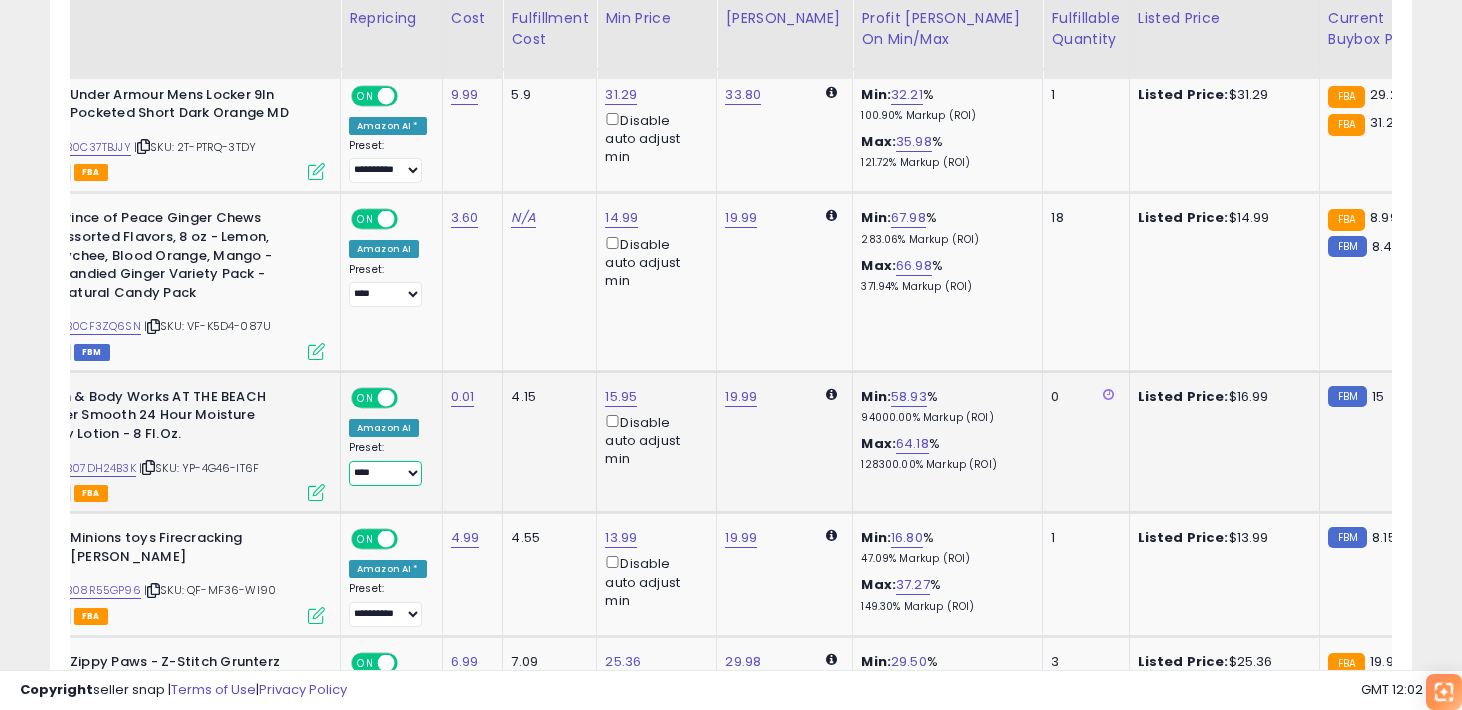 click on "**********" at bounding box center [385, 473] 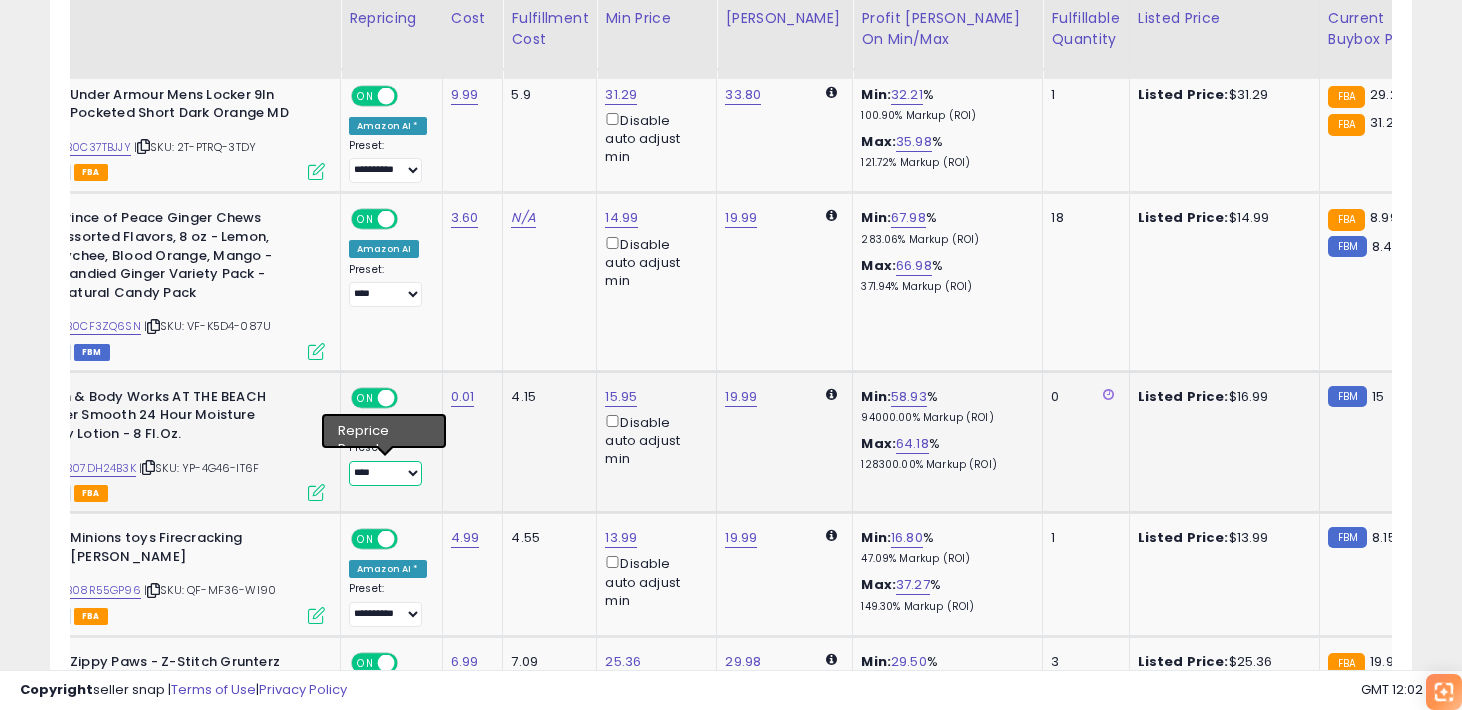 select on "*********" 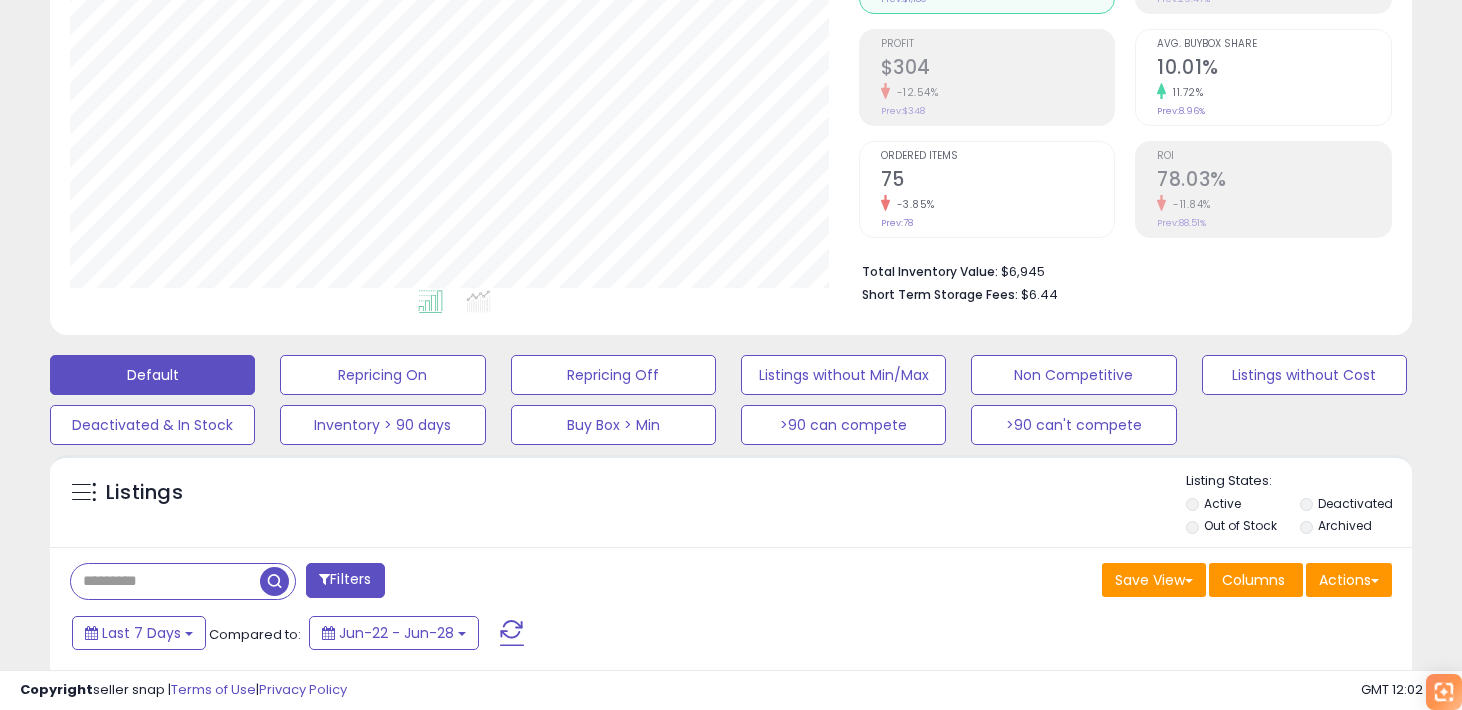 click at bounding box center (165, 581) 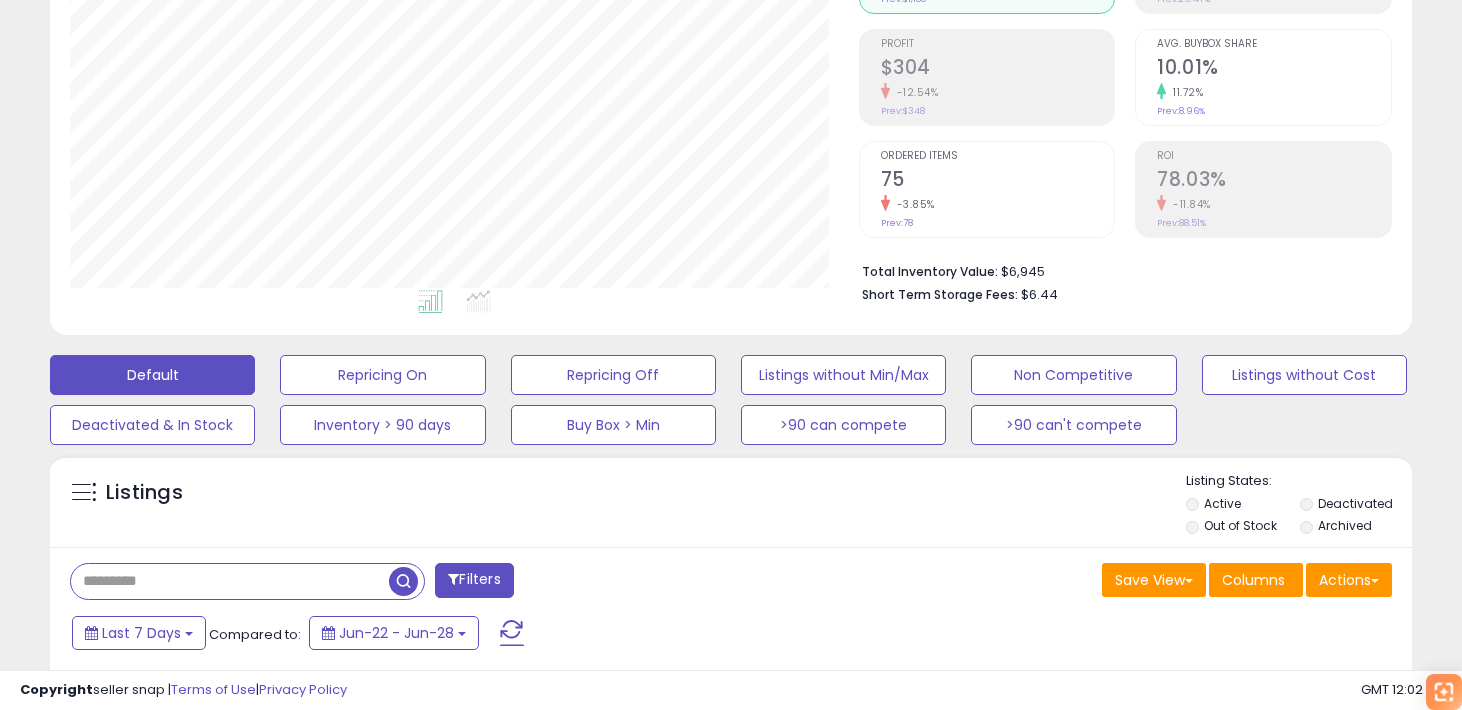 click at bounding box center [230, 581] 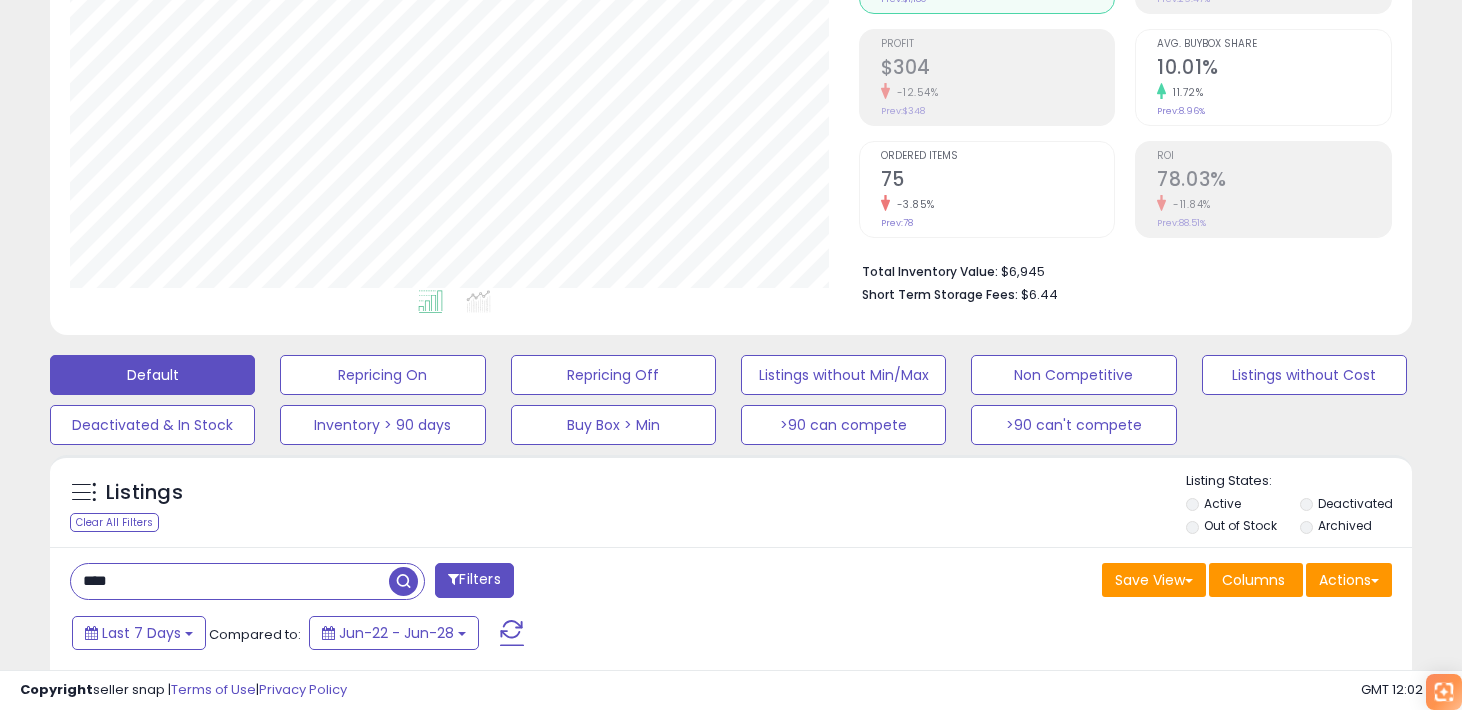 type on "****" 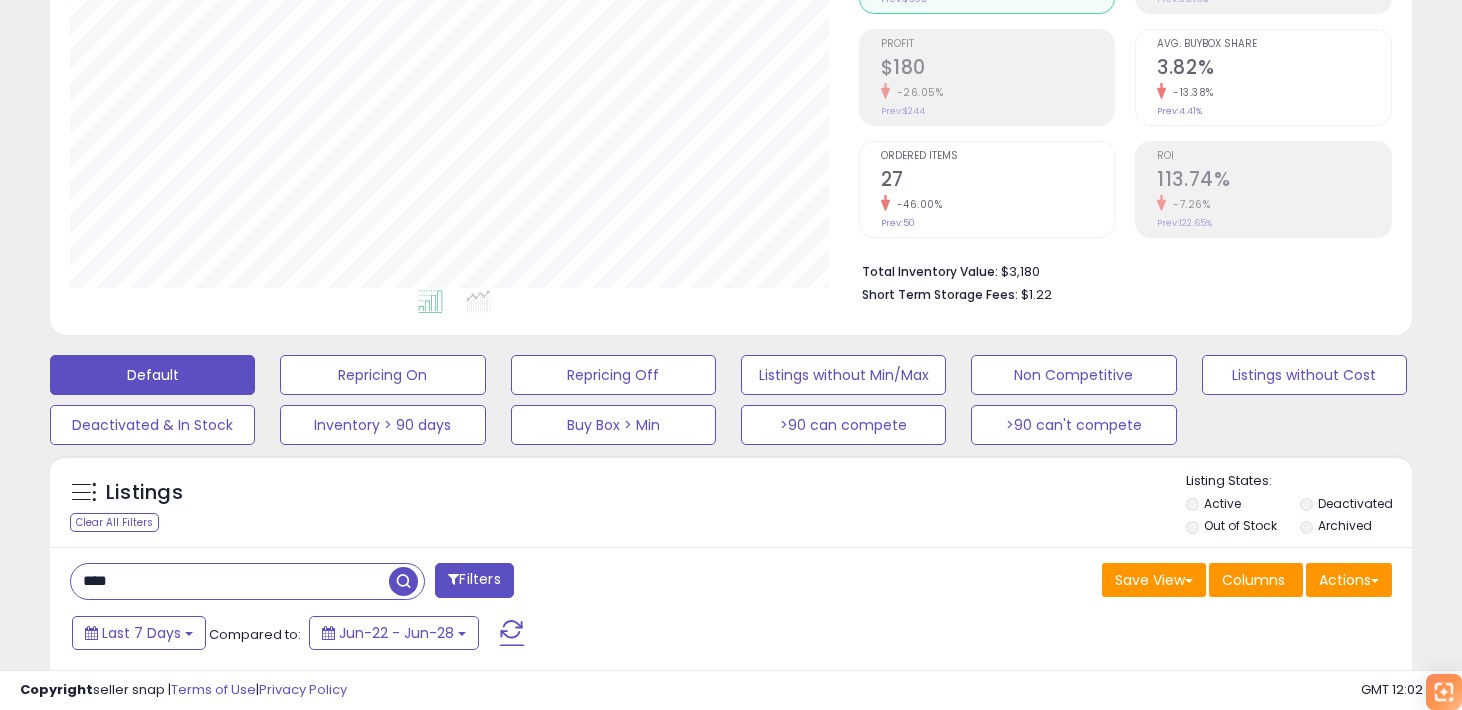 click on "Listings
Clear All Filters
Listing States:" at bounding box center [731, 506] 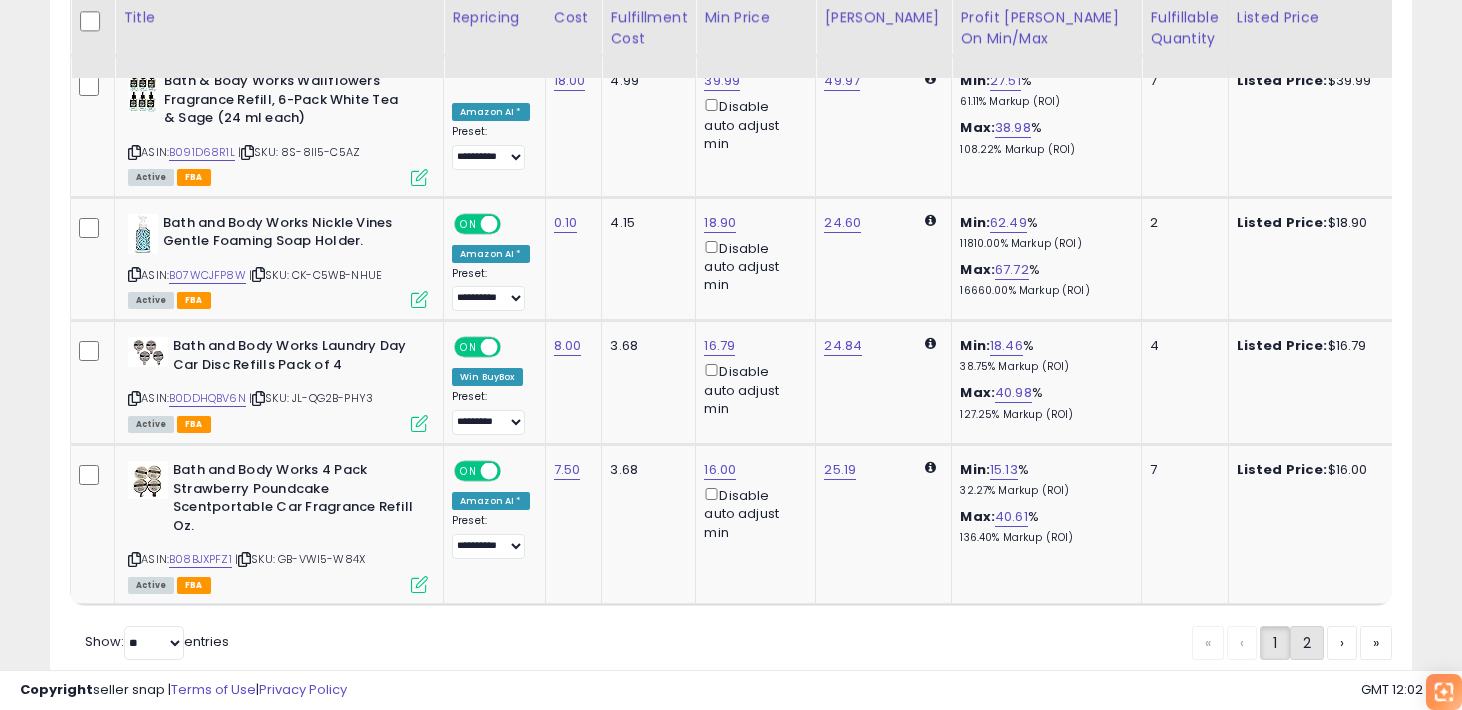 click on "2" 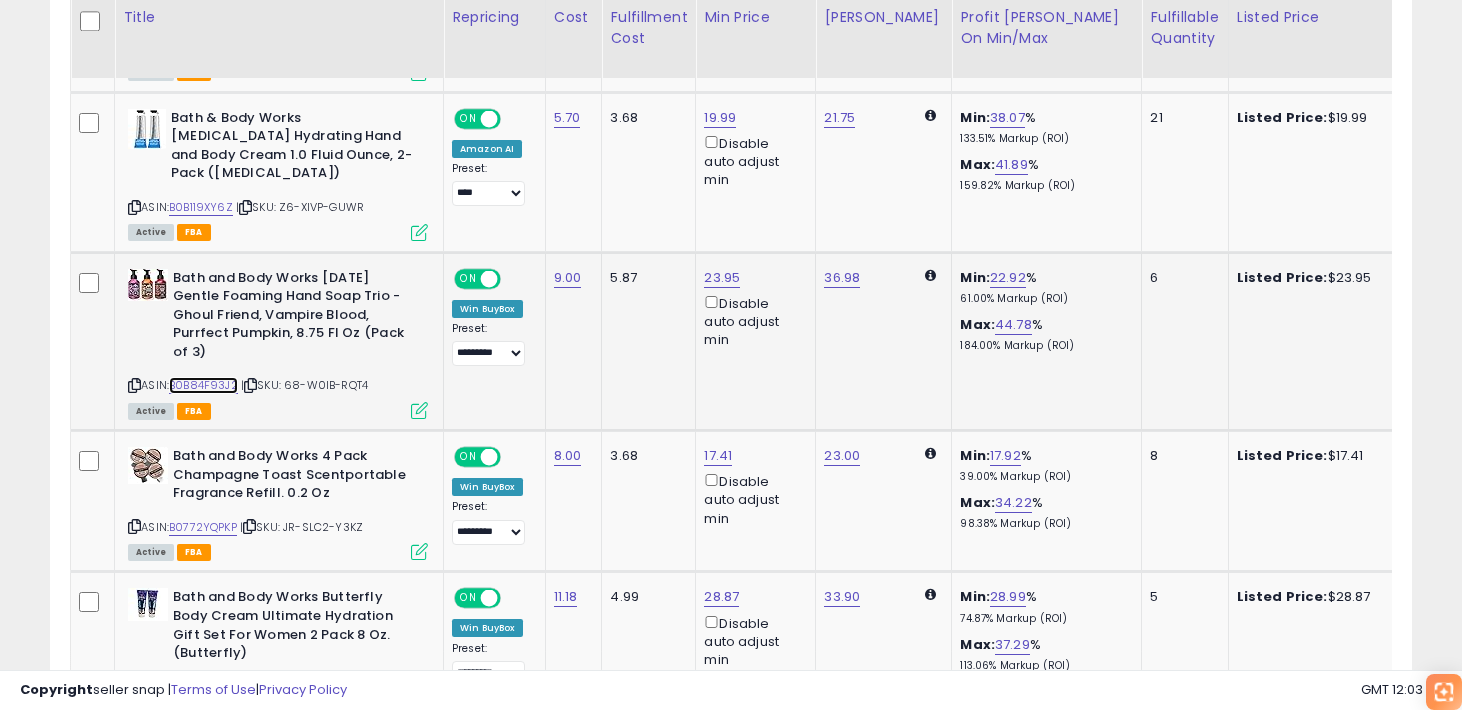 click on "B0B84F93J2" at bounding box center [203, 385] 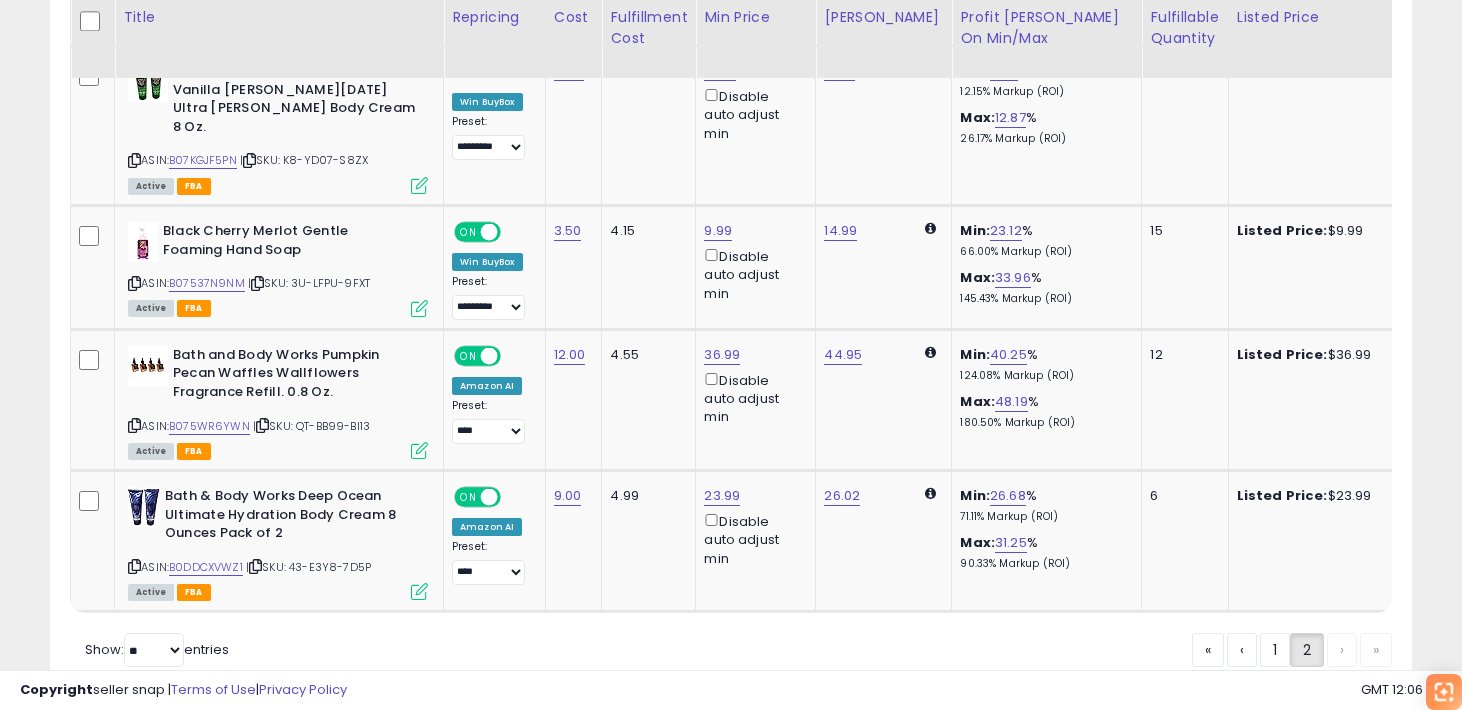 scroll, scrollTop: 3913, scrollLeft: 0, axis: vertical 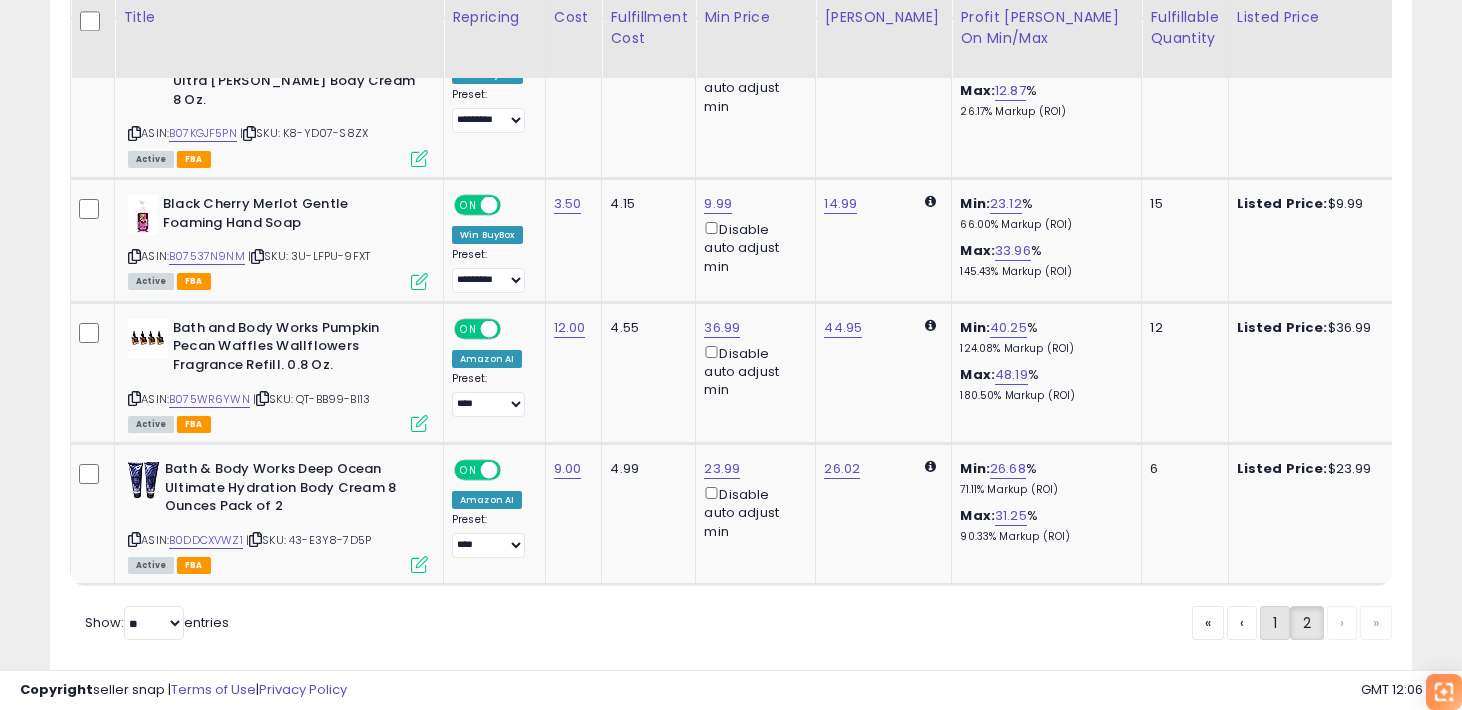 click on "1" 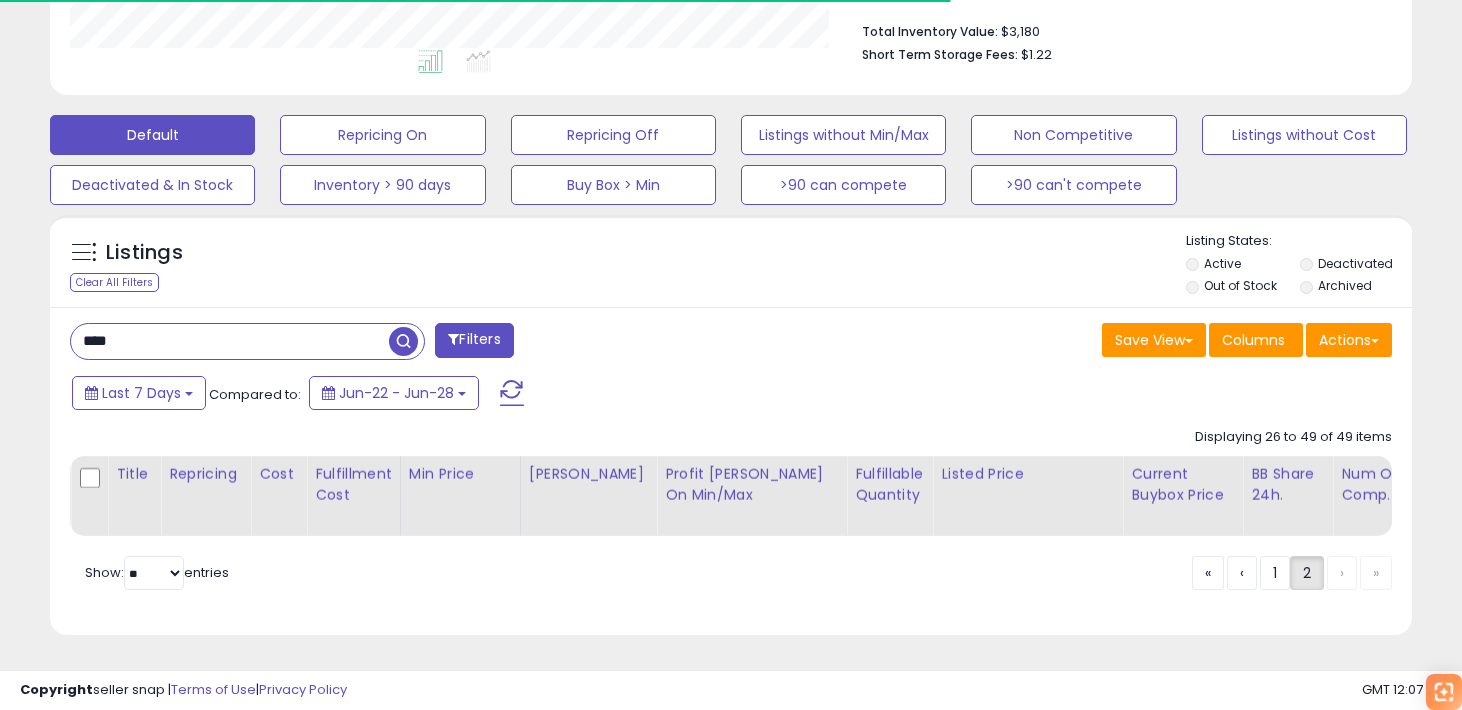 scroll, scrollTop: 275, scrollLeft: 0, axis: vertical 